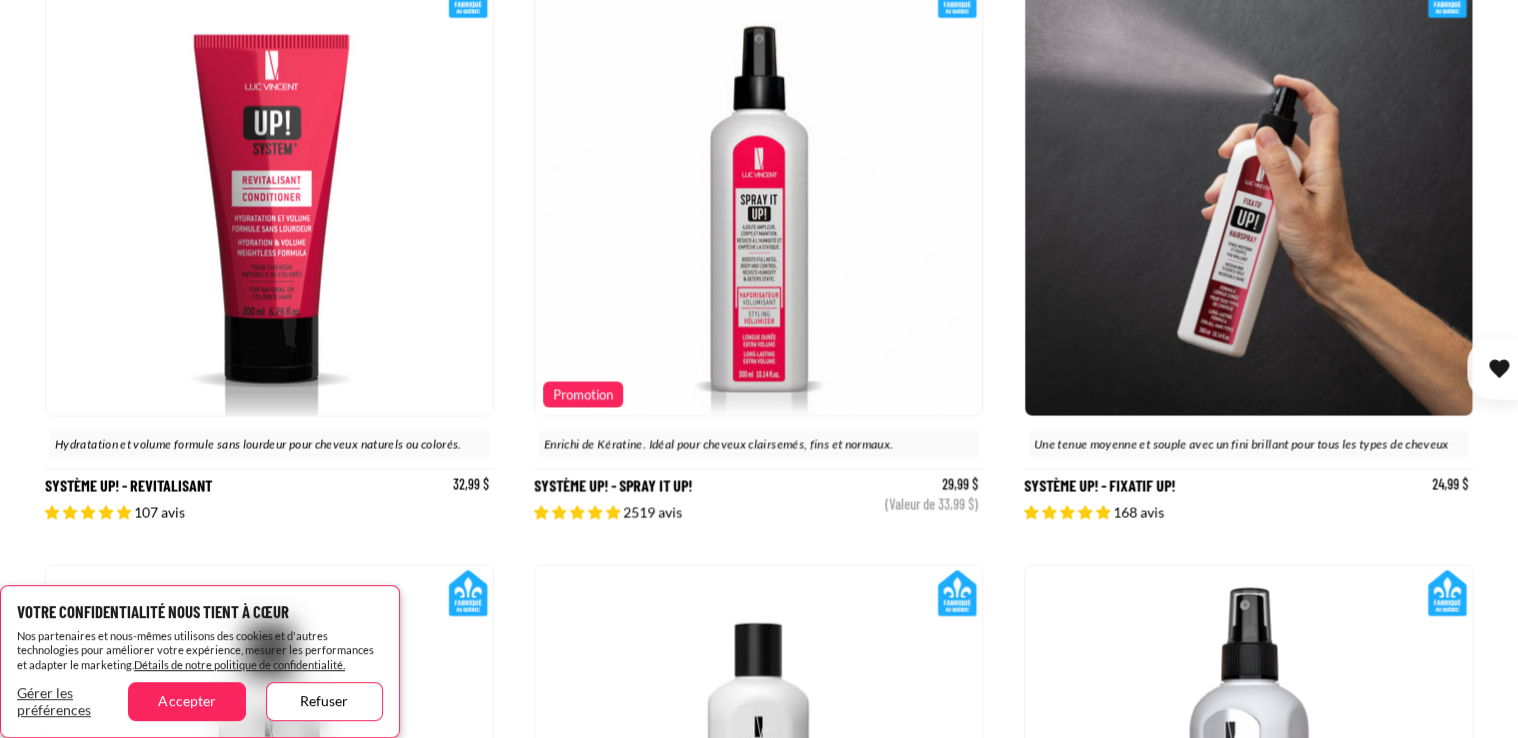 scroll, scrollTop: 1866, scrollLeft: 0, axis: vertical 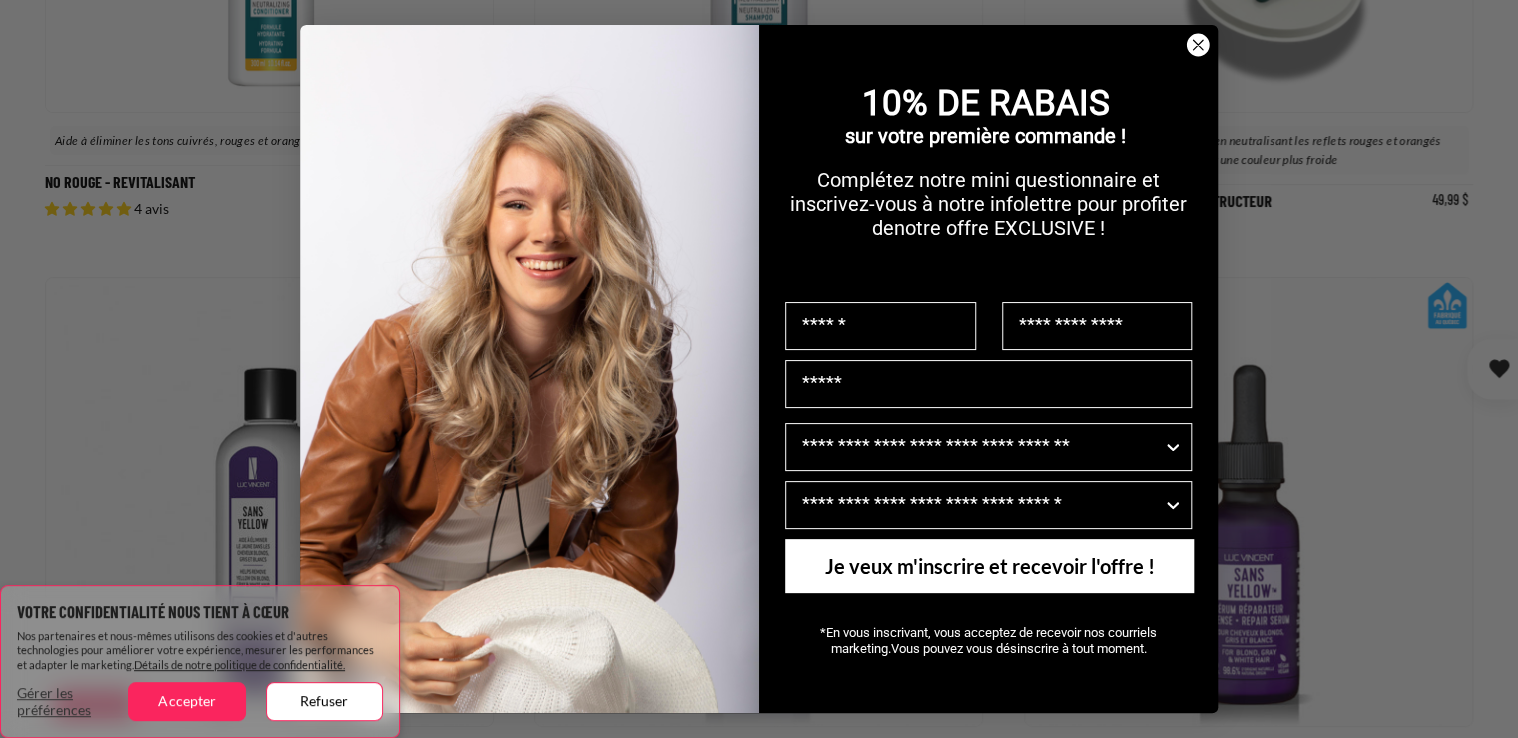click on "Close dialog" 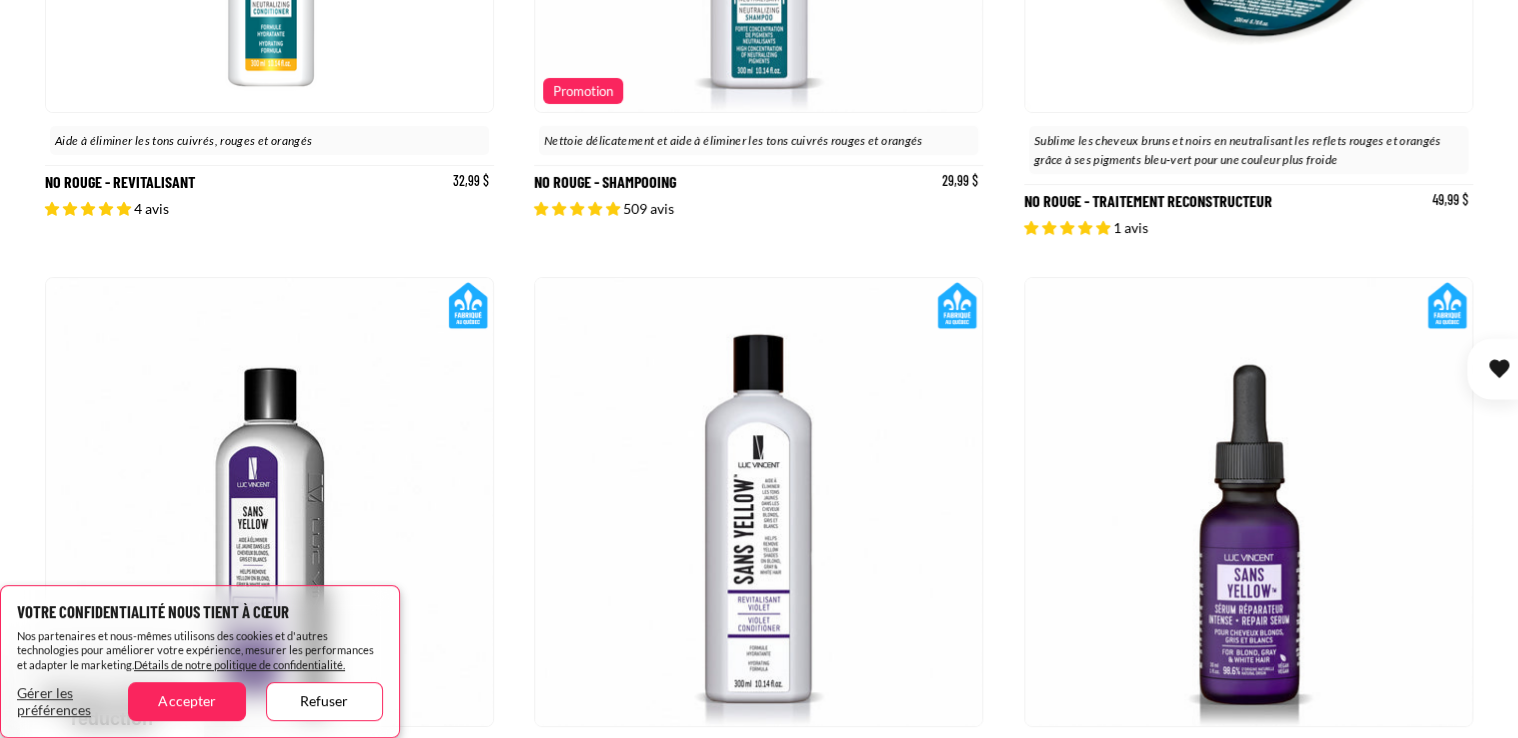 scroll, scrollTop: 0, scrollLeft: 0, axis: both 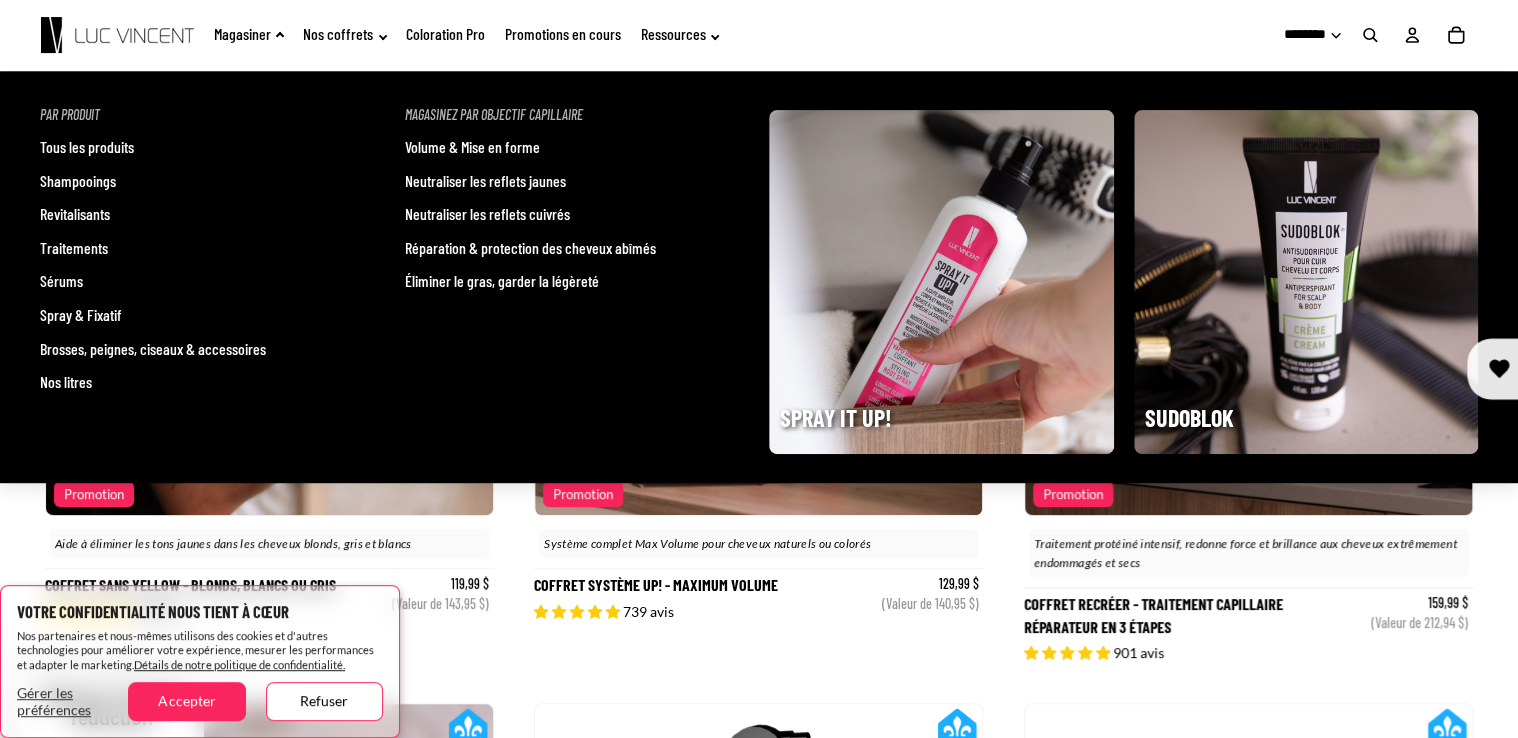 click on "Shampooings" at bounding box center (78, 181) 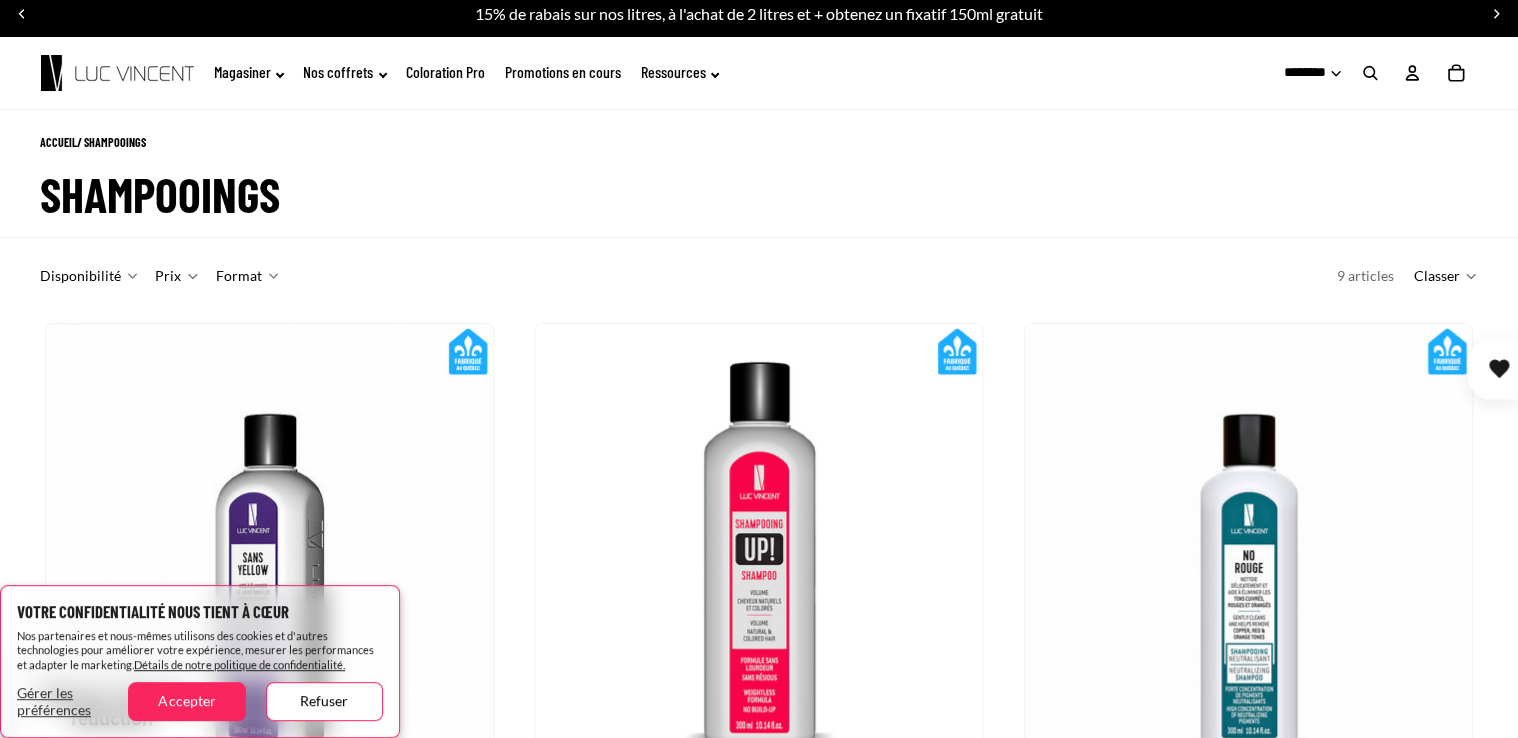 scroll, scrollTop: 266, scrollLeft: 0, axis: vertical 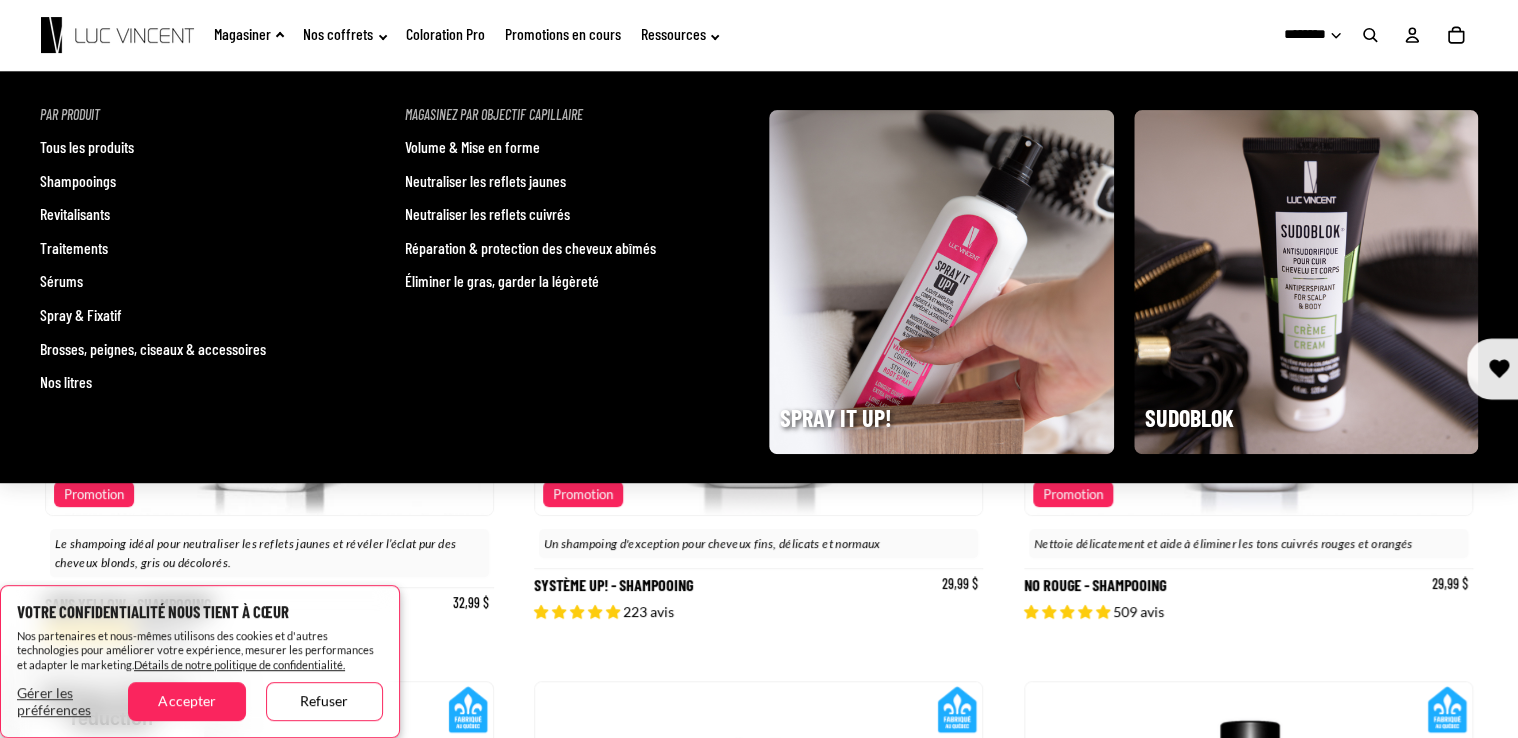 click on "Revitalisants" at bounding box center (75, 214) 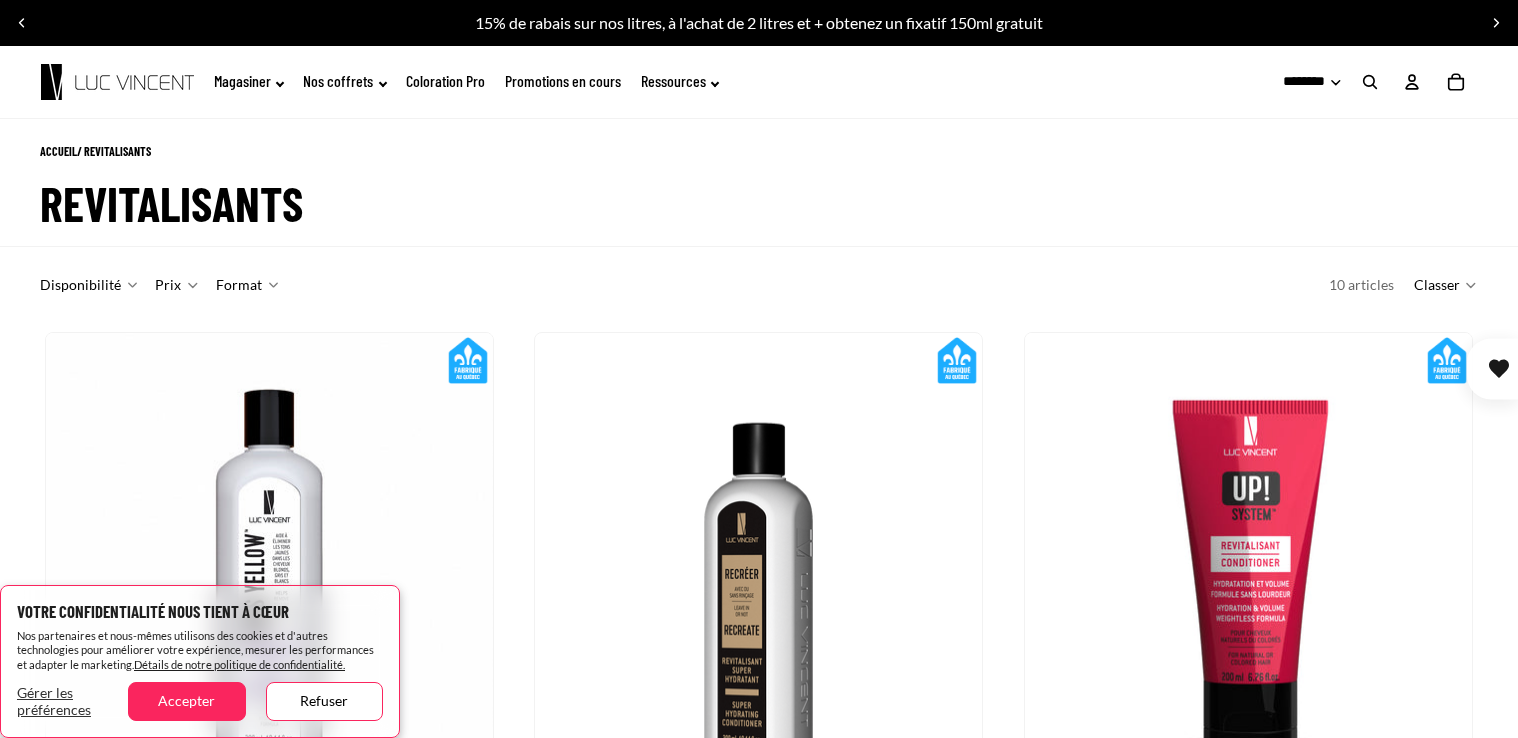 scroll, scrollTop: 0, scrollLeft: 0, axis: both 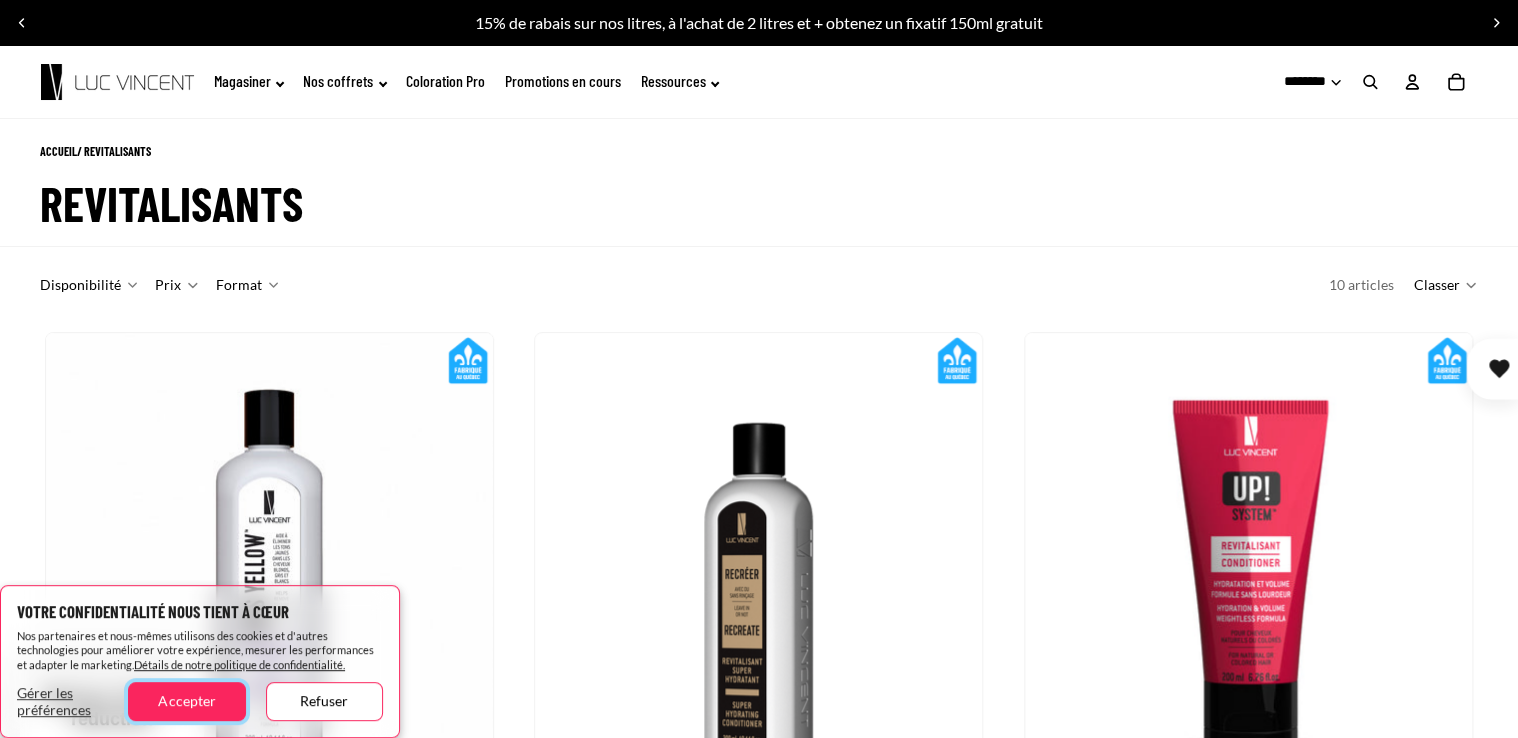 click on "Accepter" at bounding box center [186, 701] 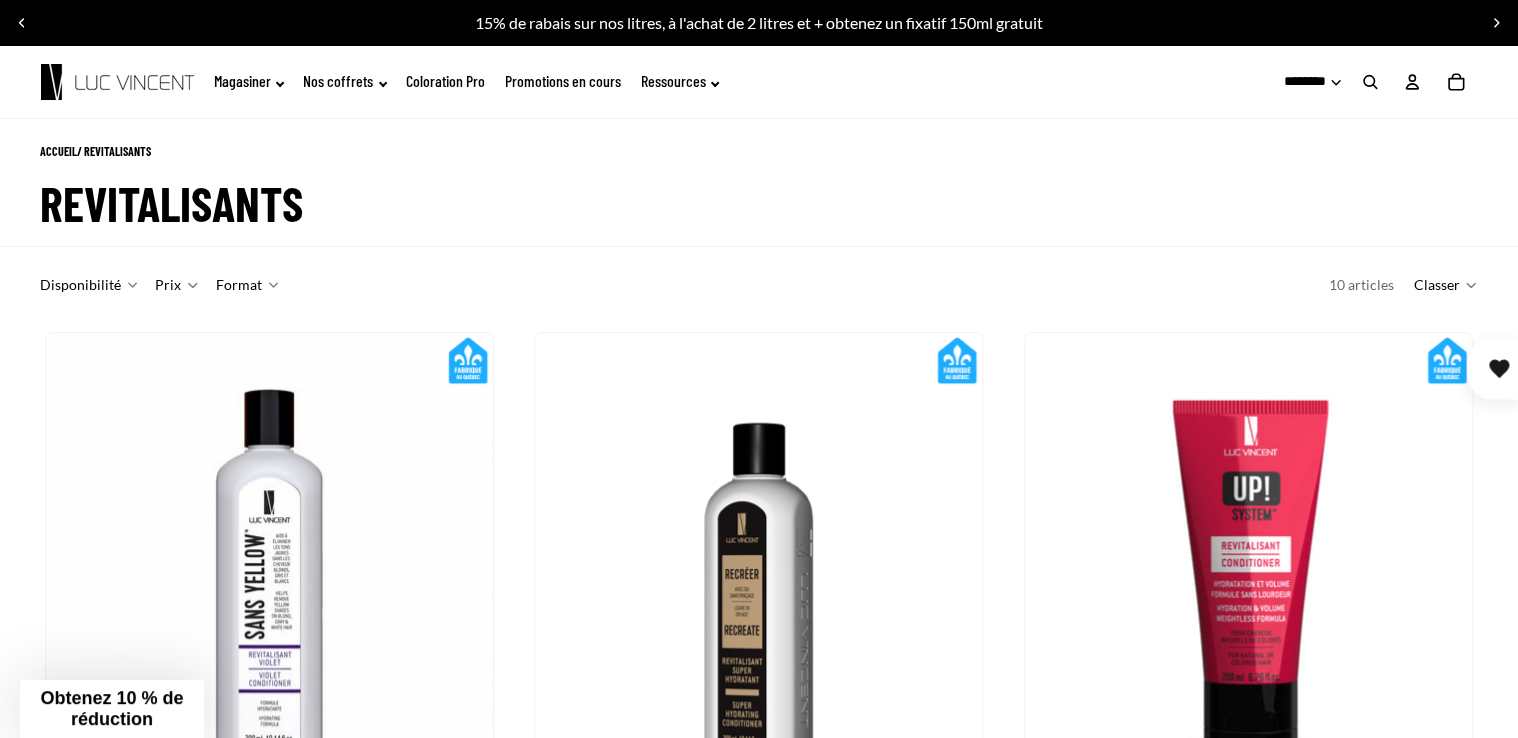scroll, scrollTop: 0, scrollLeft: 0, axis: both 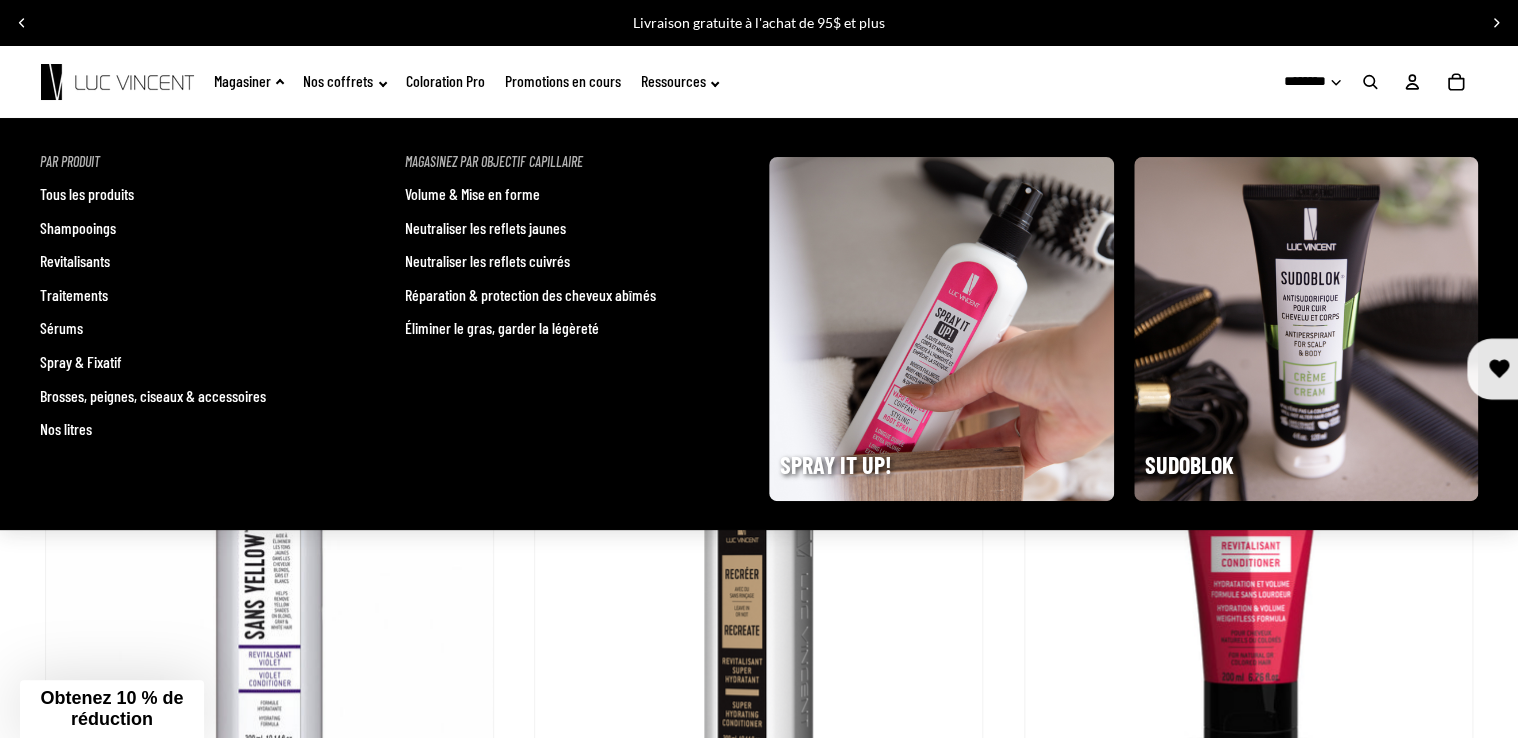 click on "Traitements" at bounding box center [74, 295] 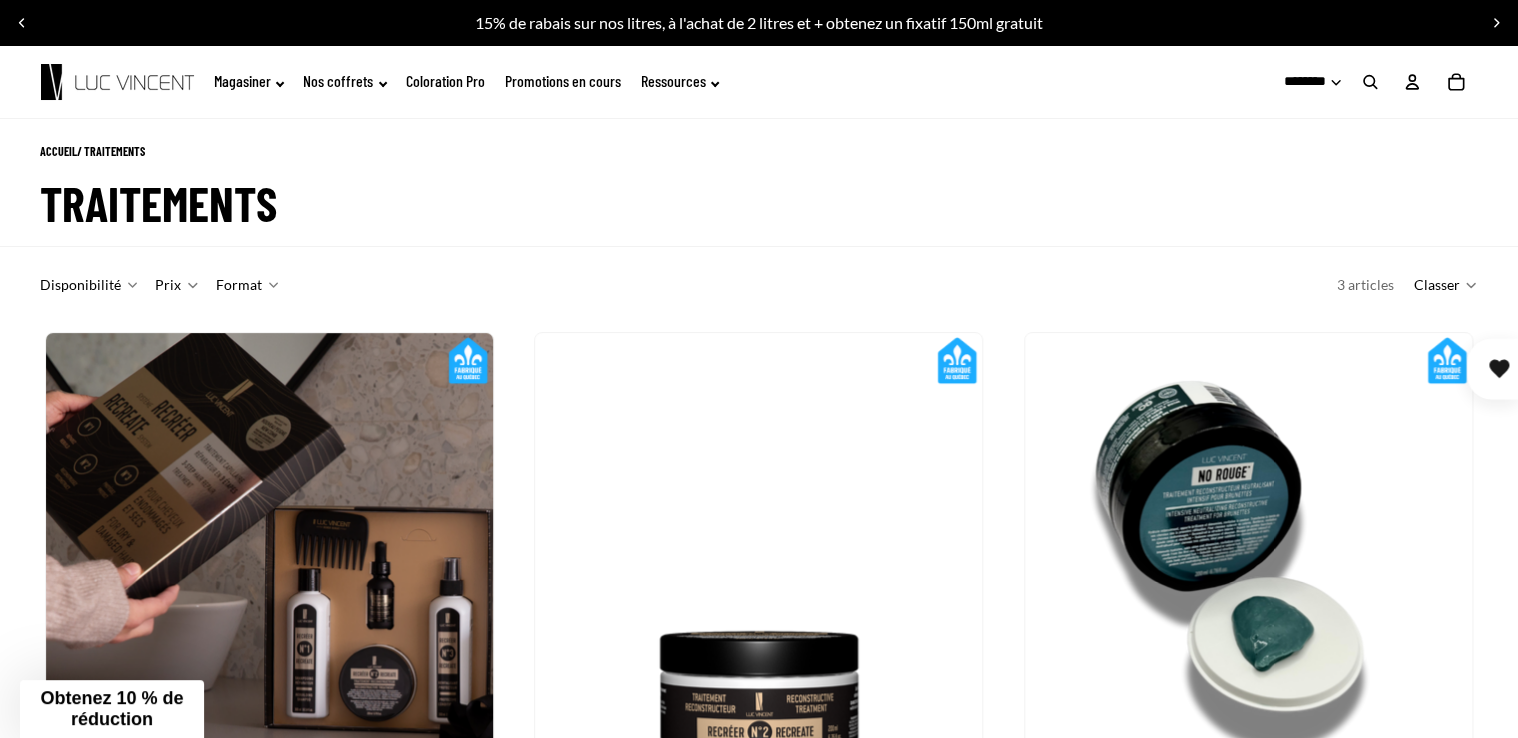 scroll, scrollTop: 239, scrollLeft: 0, axis: vertical 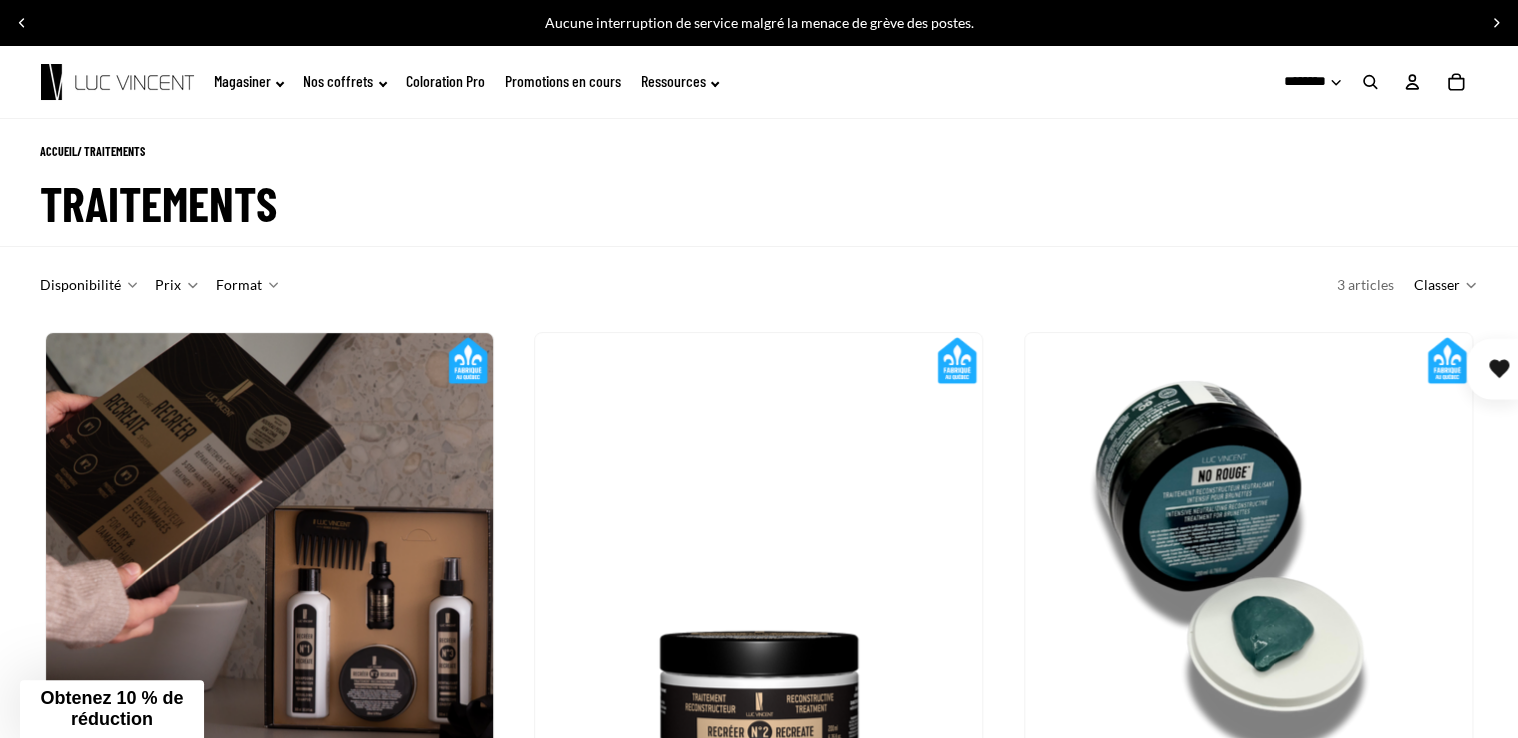 click at bounding box center (1370, 82) 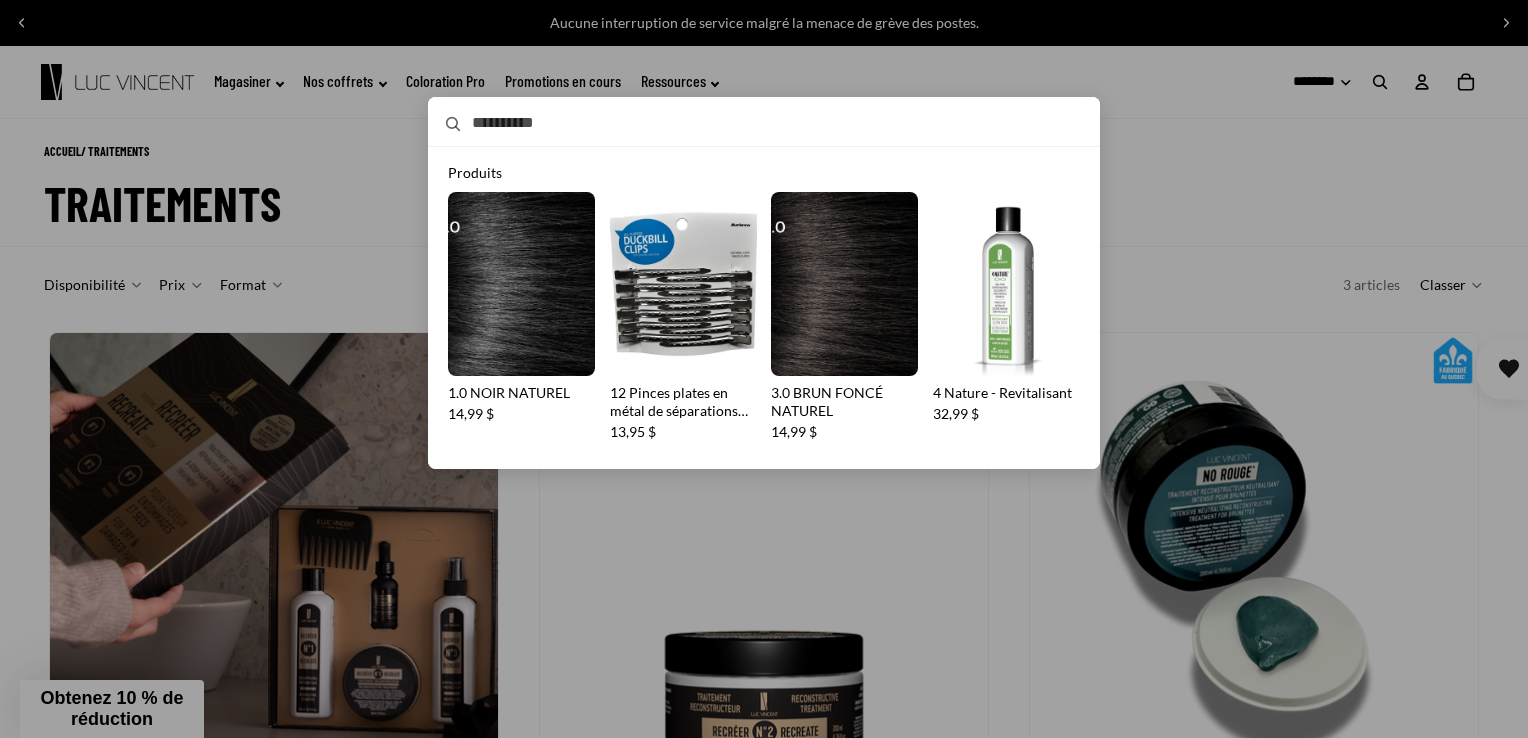 click on "Rechercher" at bounding box center (742, 123) 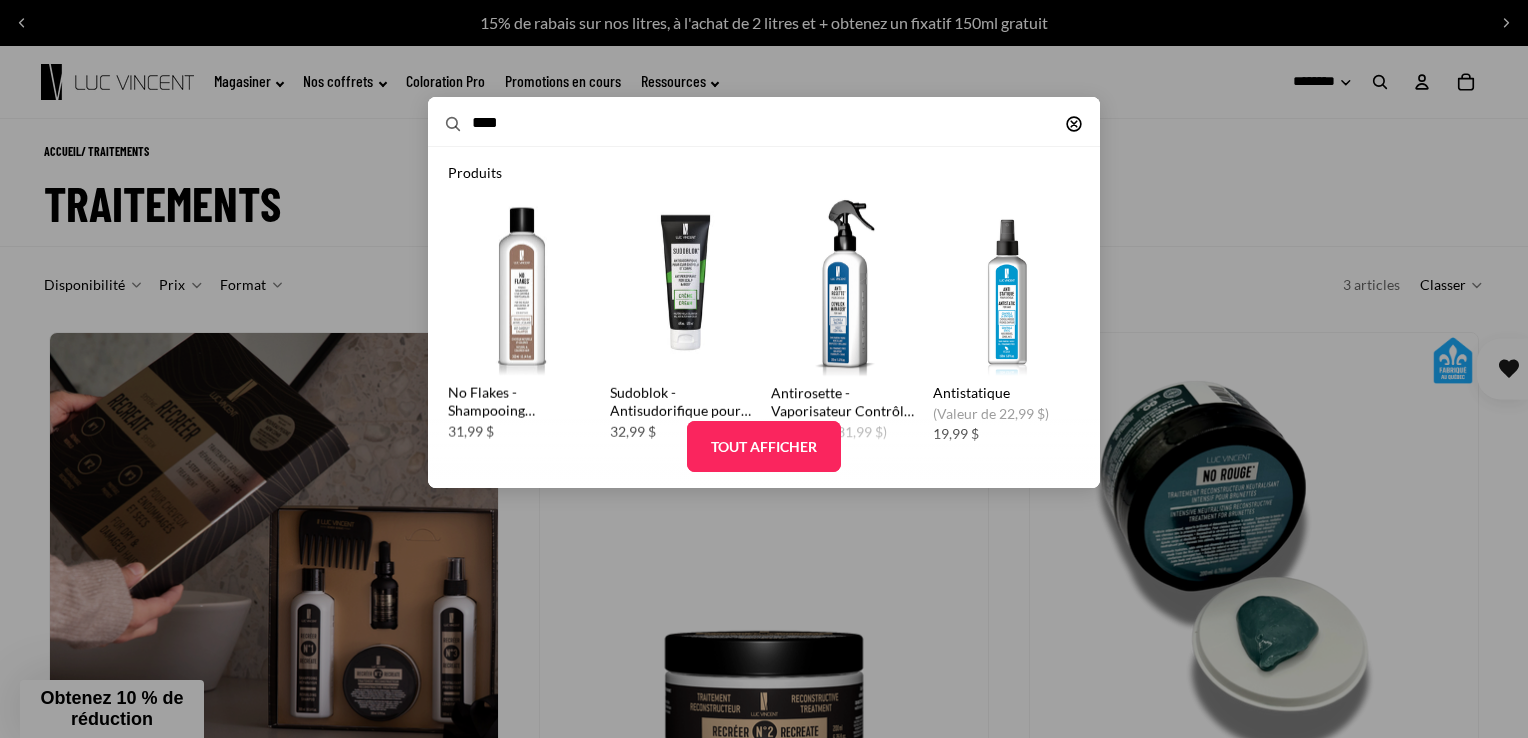 type on "****" 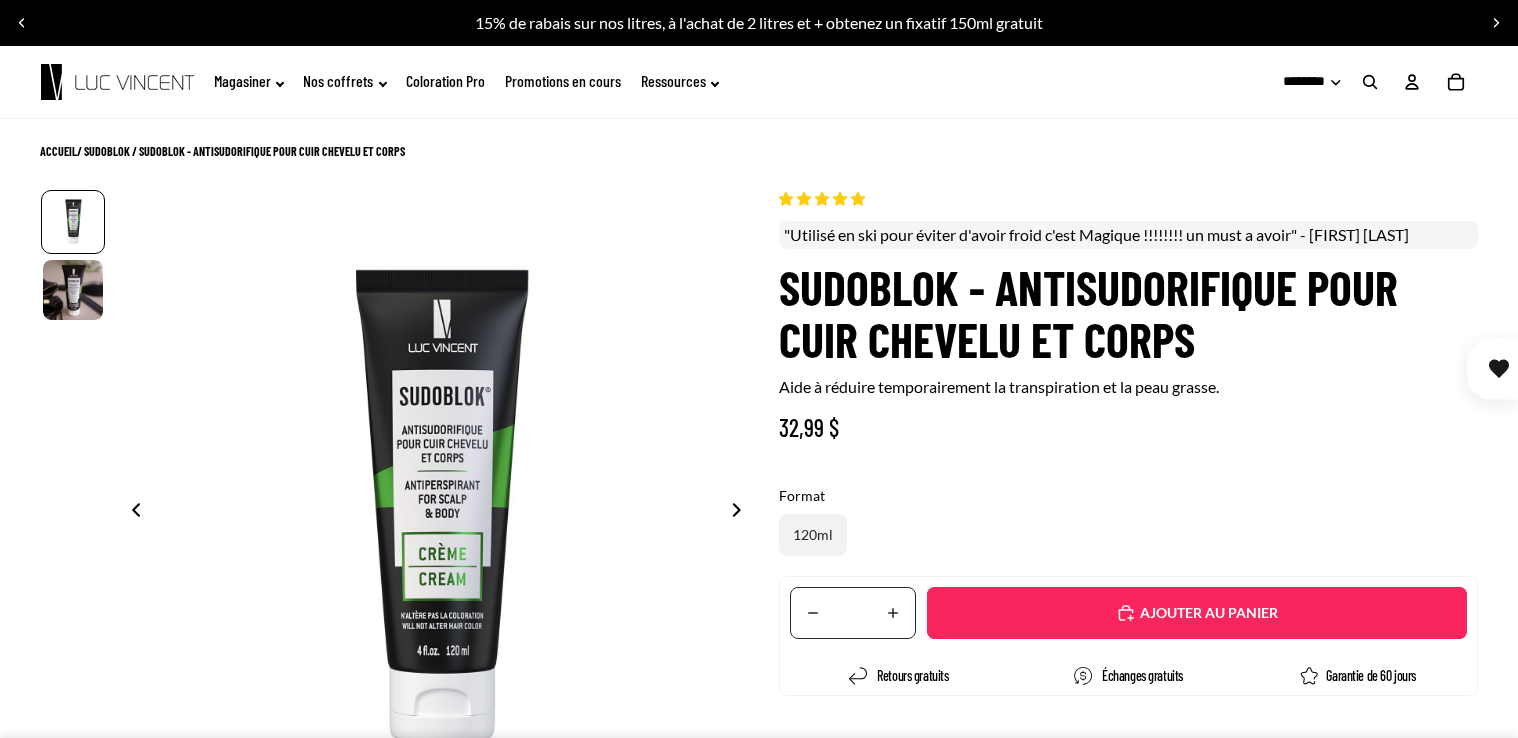 scroll, scrollTop: 0, scrollLeft: 0, axis: both 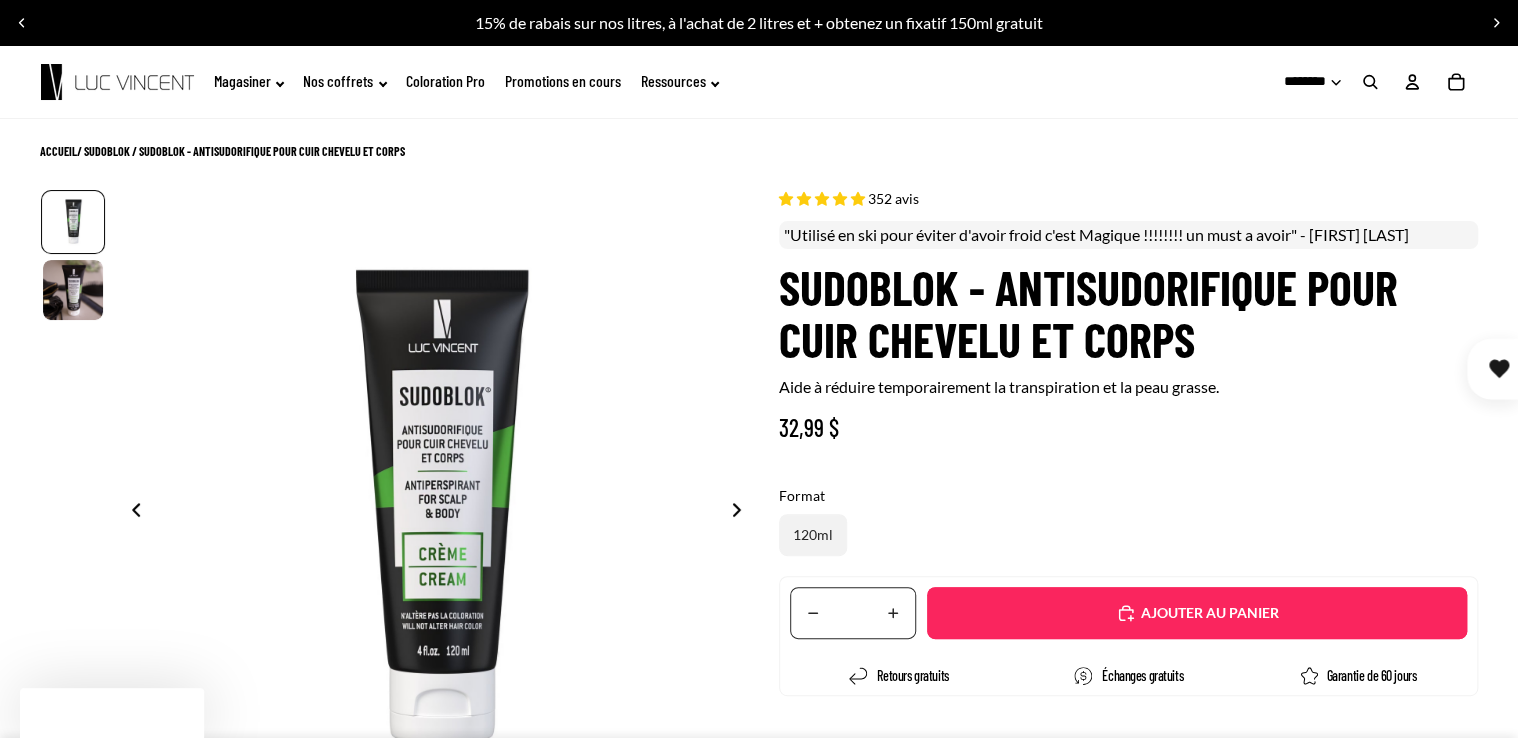 select on "**********" 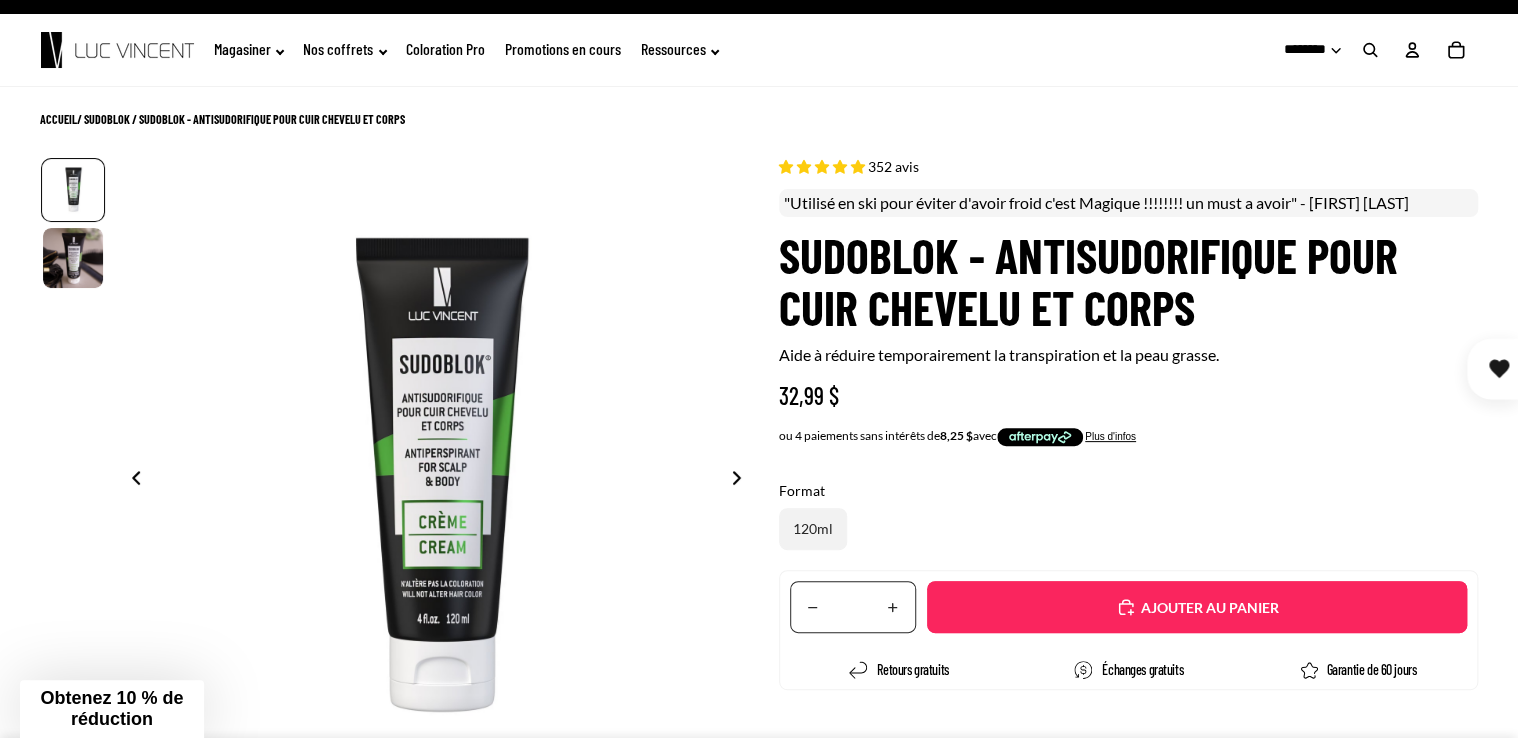 scroll, scrollTop: 533, scrollLeft: 0, axis: vertical 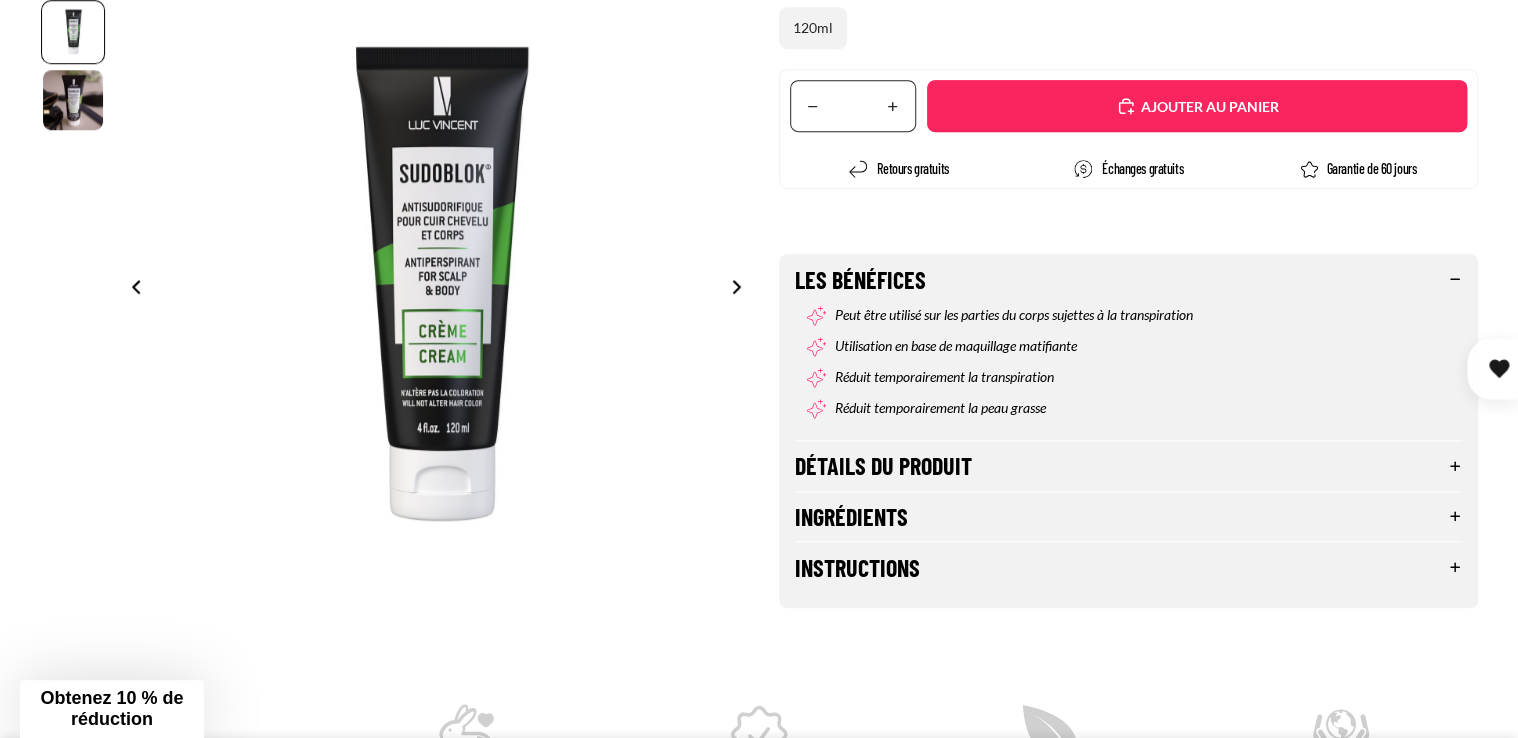 click on "Instructions" at bounding box center (1128, 567) 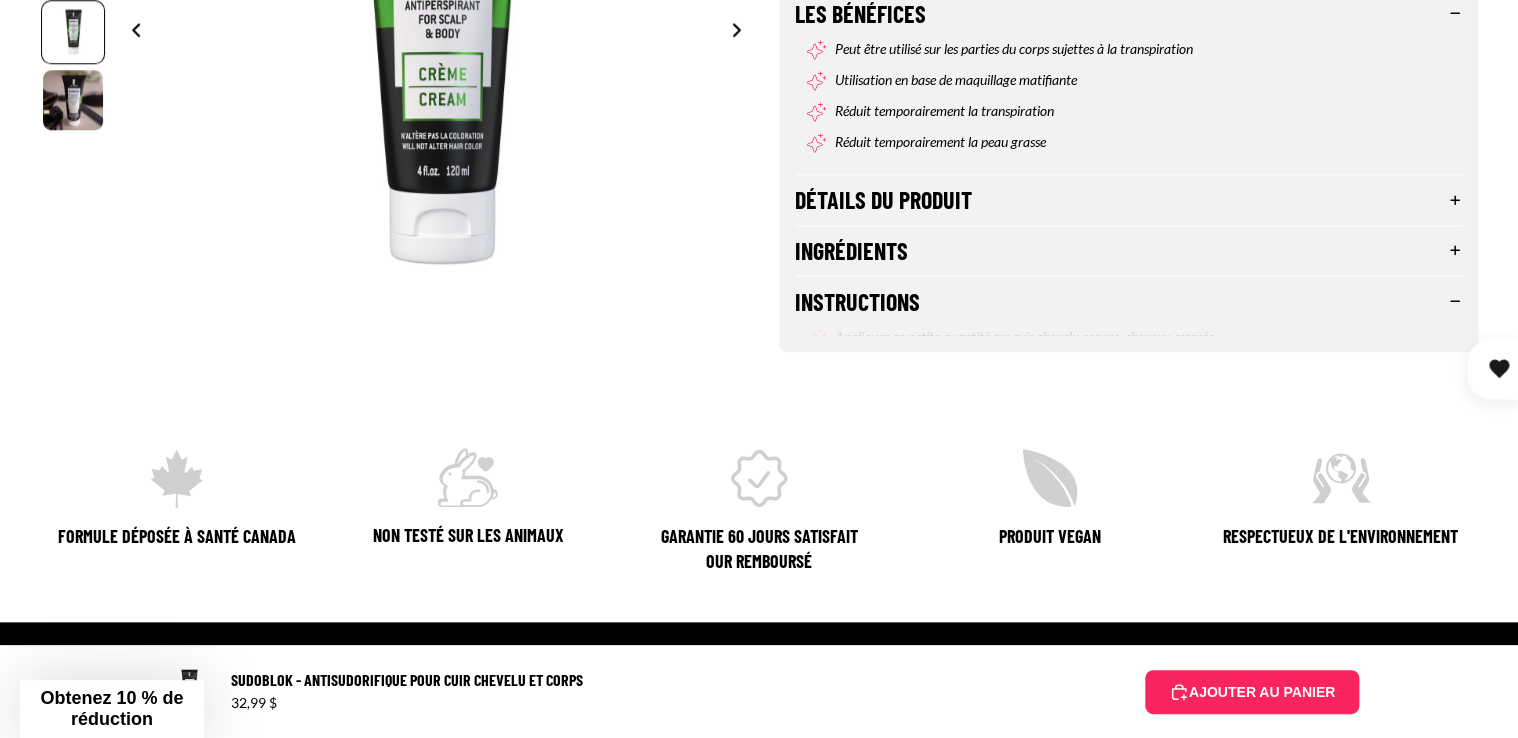 scroll, scrollTop: 800, scrollLeft: 0, axis: vertical 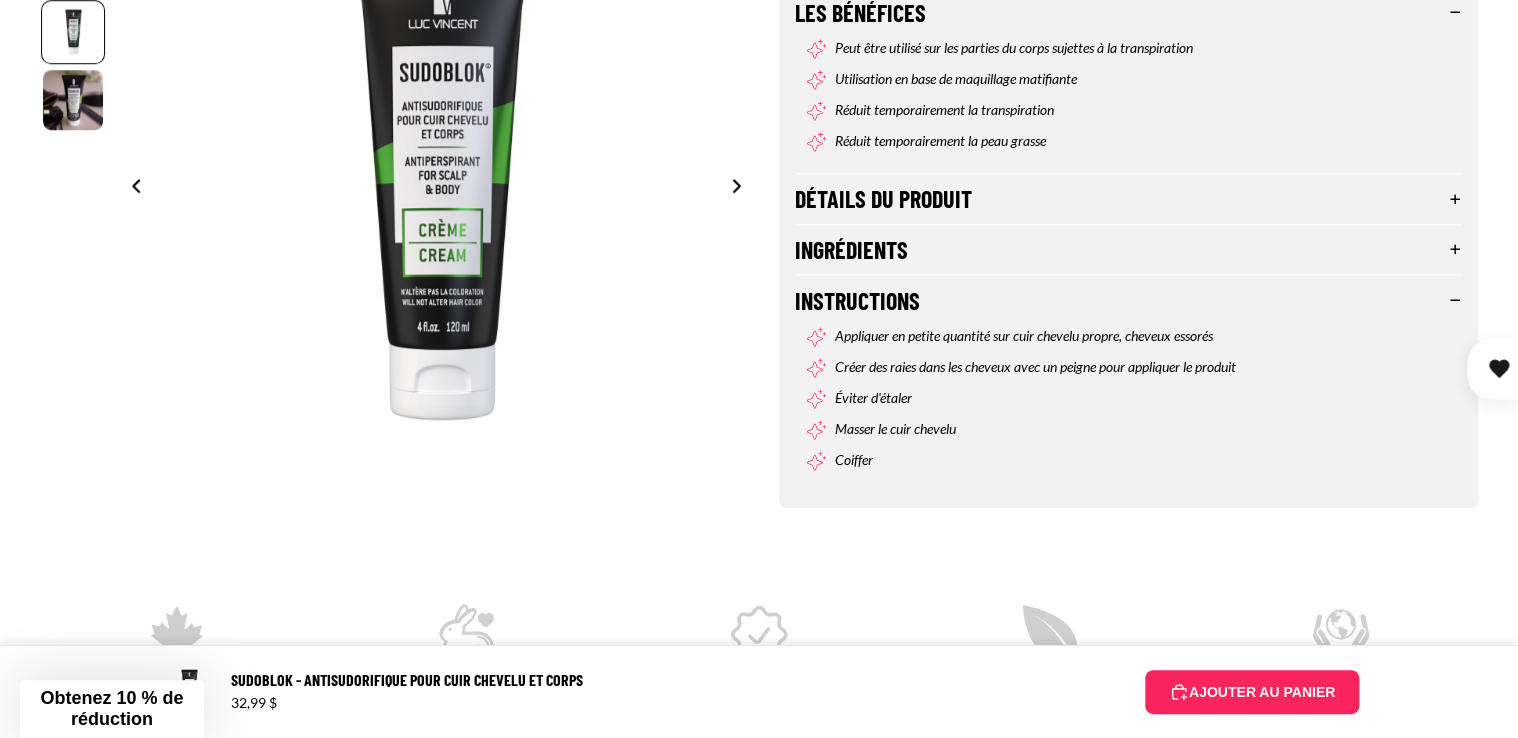 click at bounding box center (742, 189) 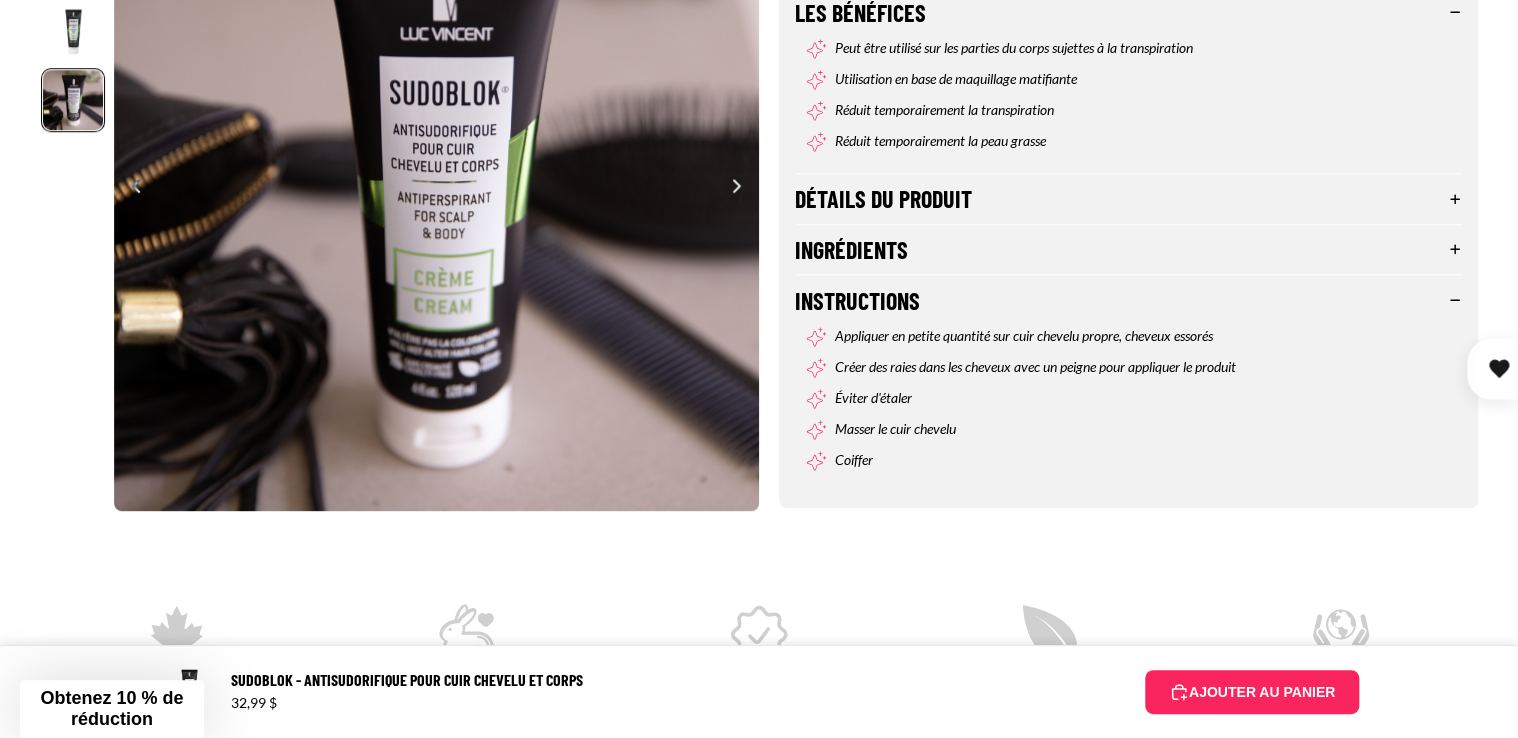 scroll, scrollTop: 0, scrollLeft: 644, axis: horizontal 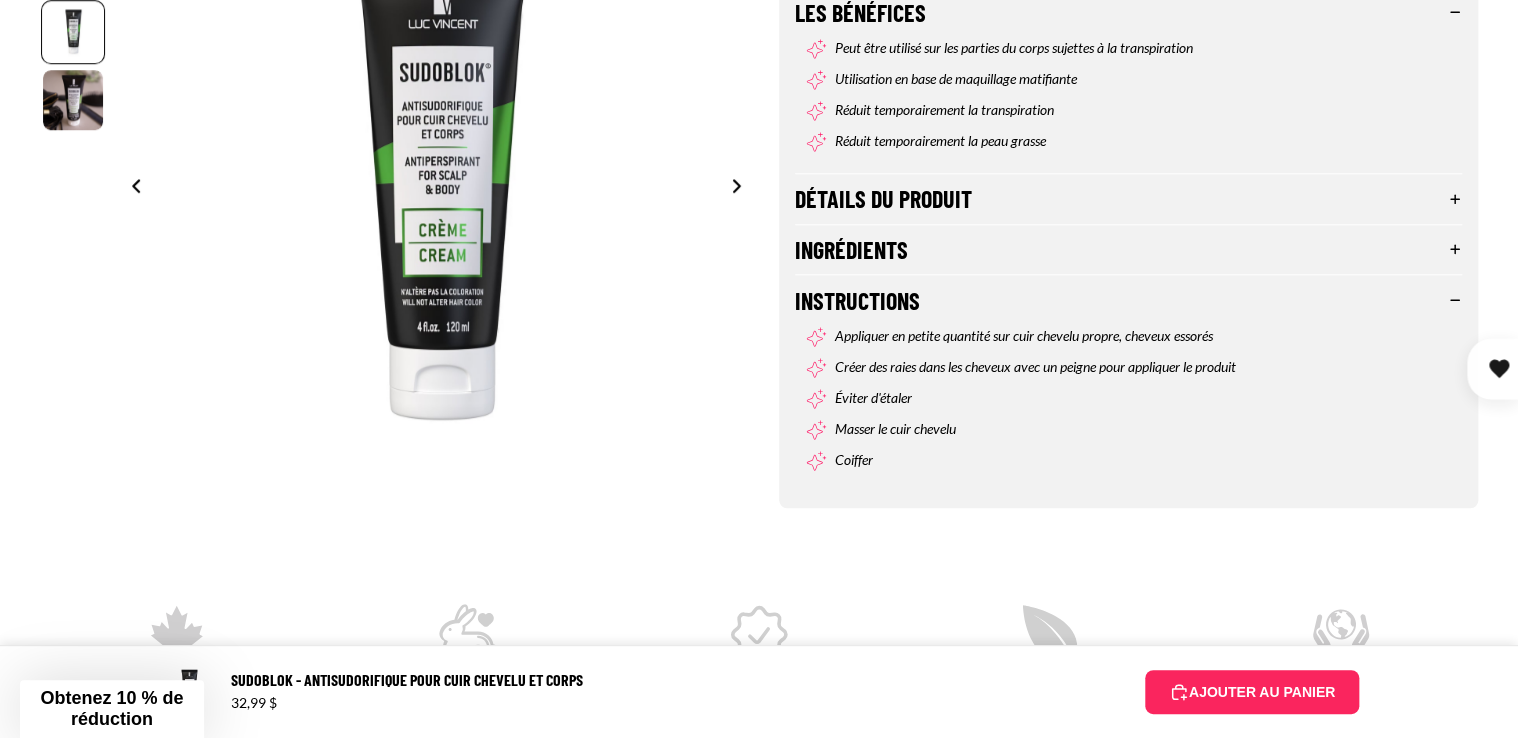 click at bounding box center (742, 189) 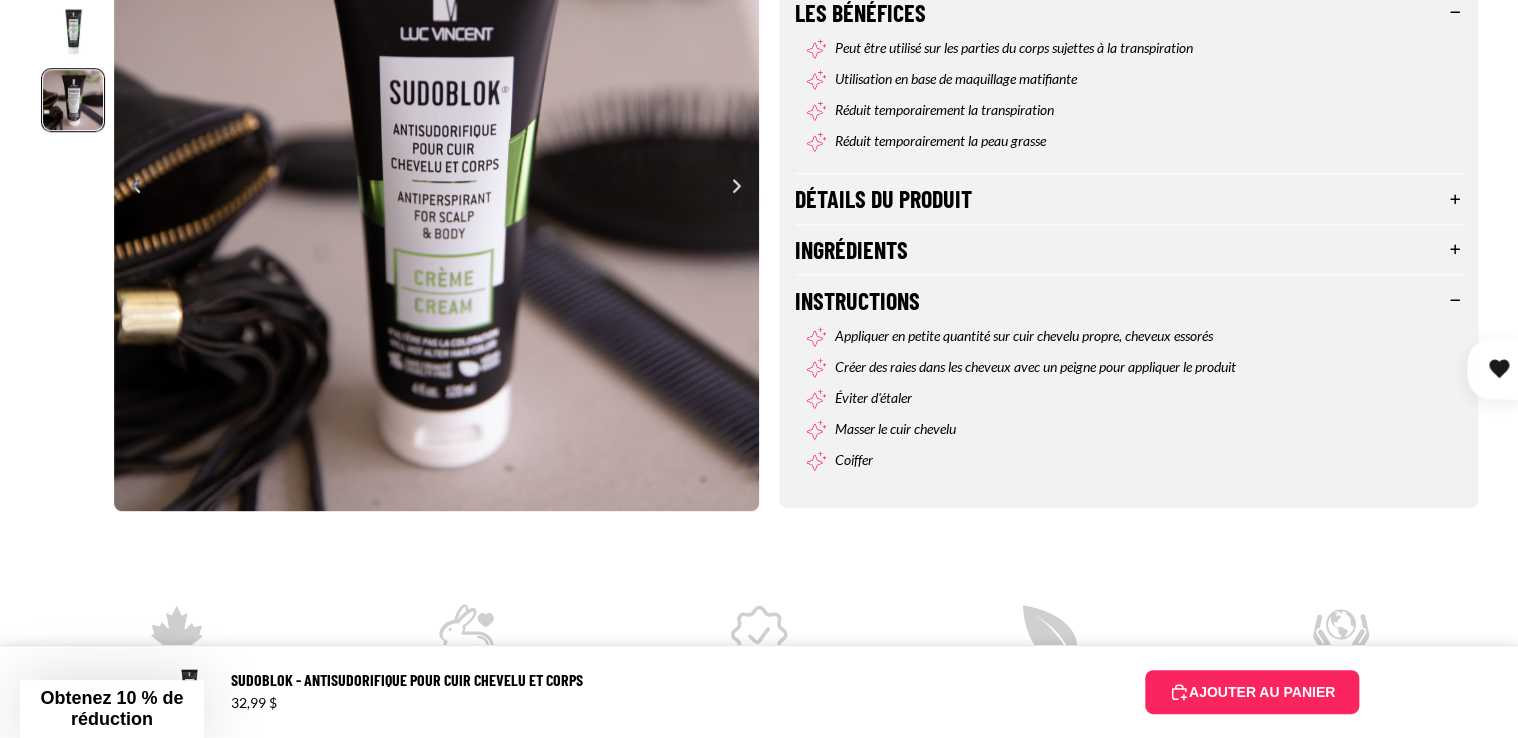 scroll, scrollTop: 0, scrollLeft: 644, axis: horizontal 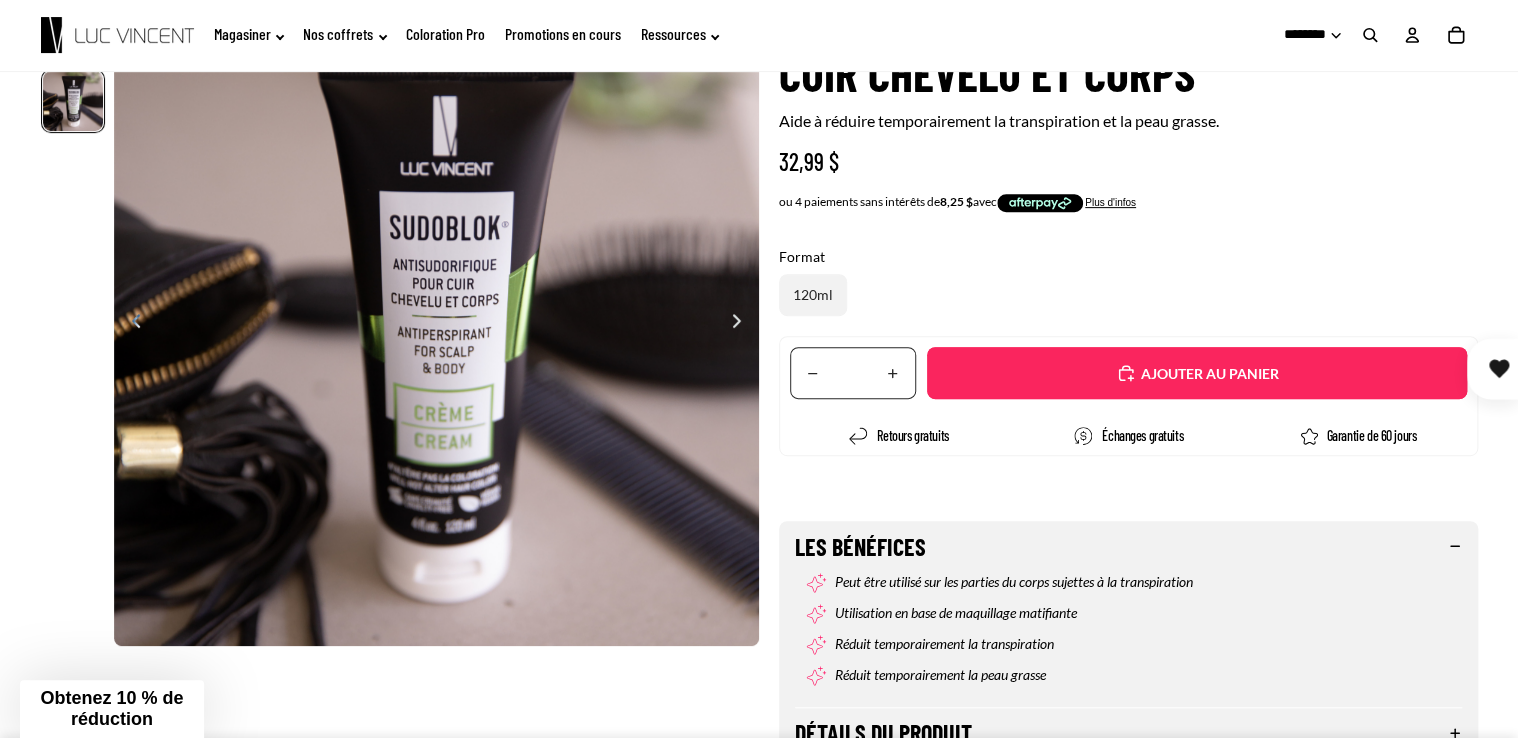 click on "Ajouté" at bounding box center (1197, 373) 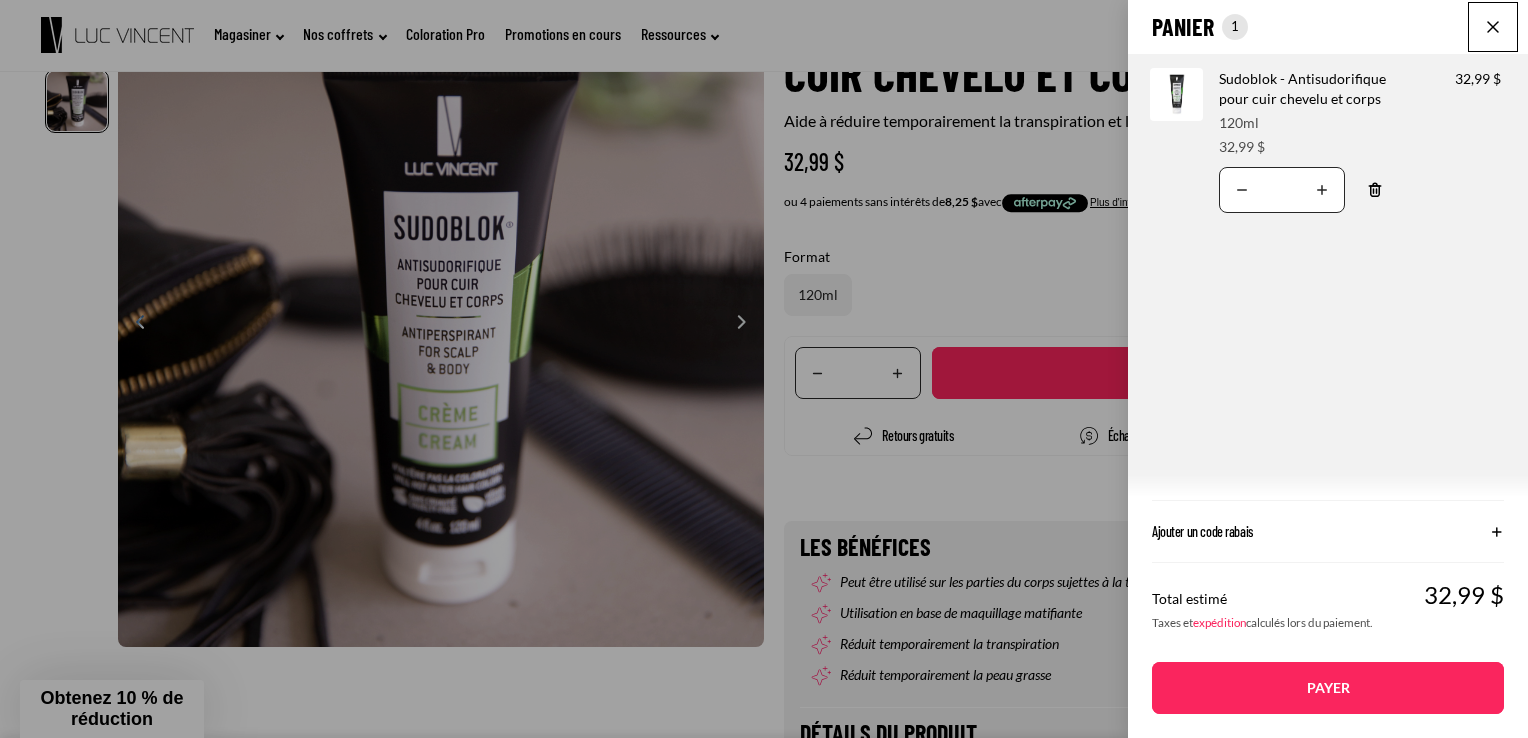 scroll, scrollTop: 0, scrollLeft: 645, axis: horizontal 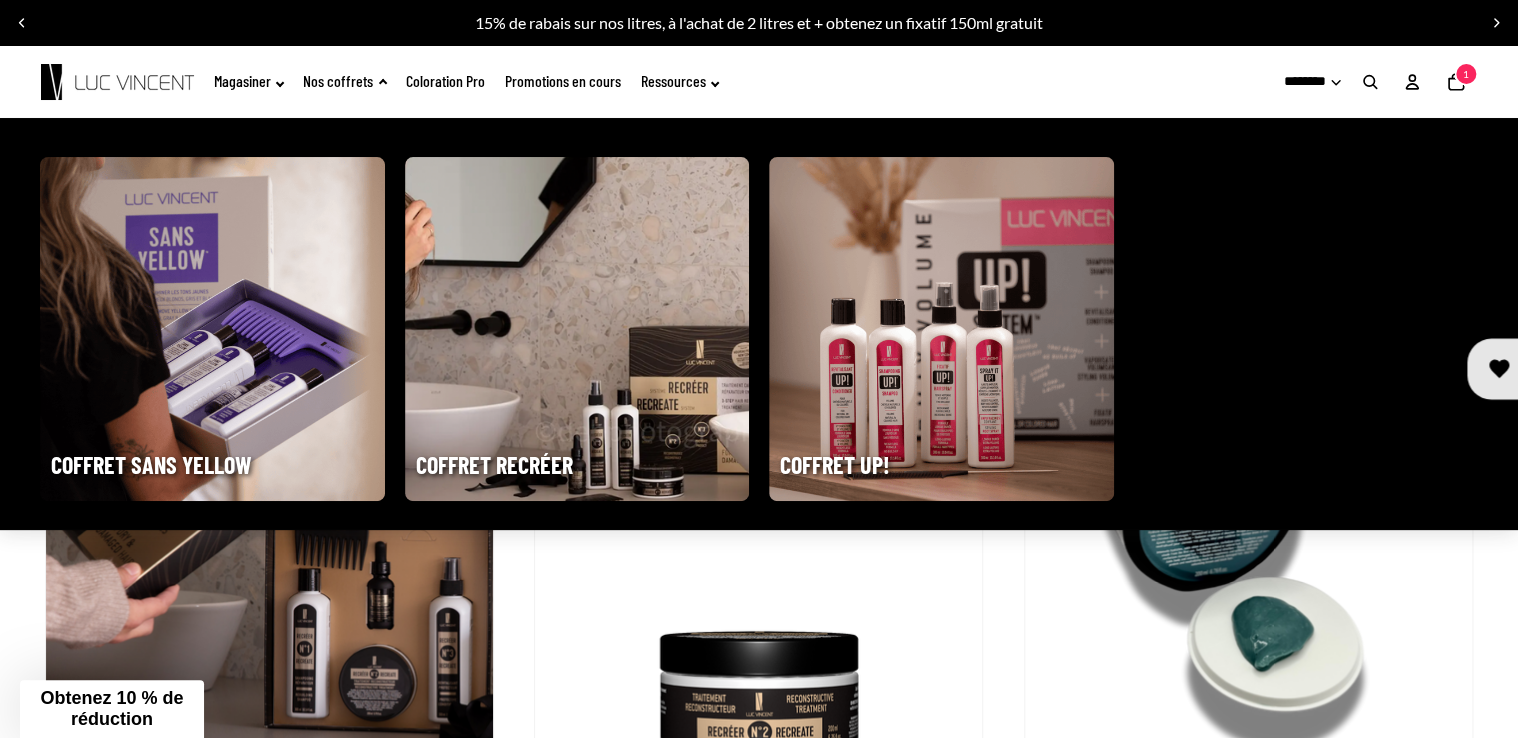 click on "Nos coffrets" 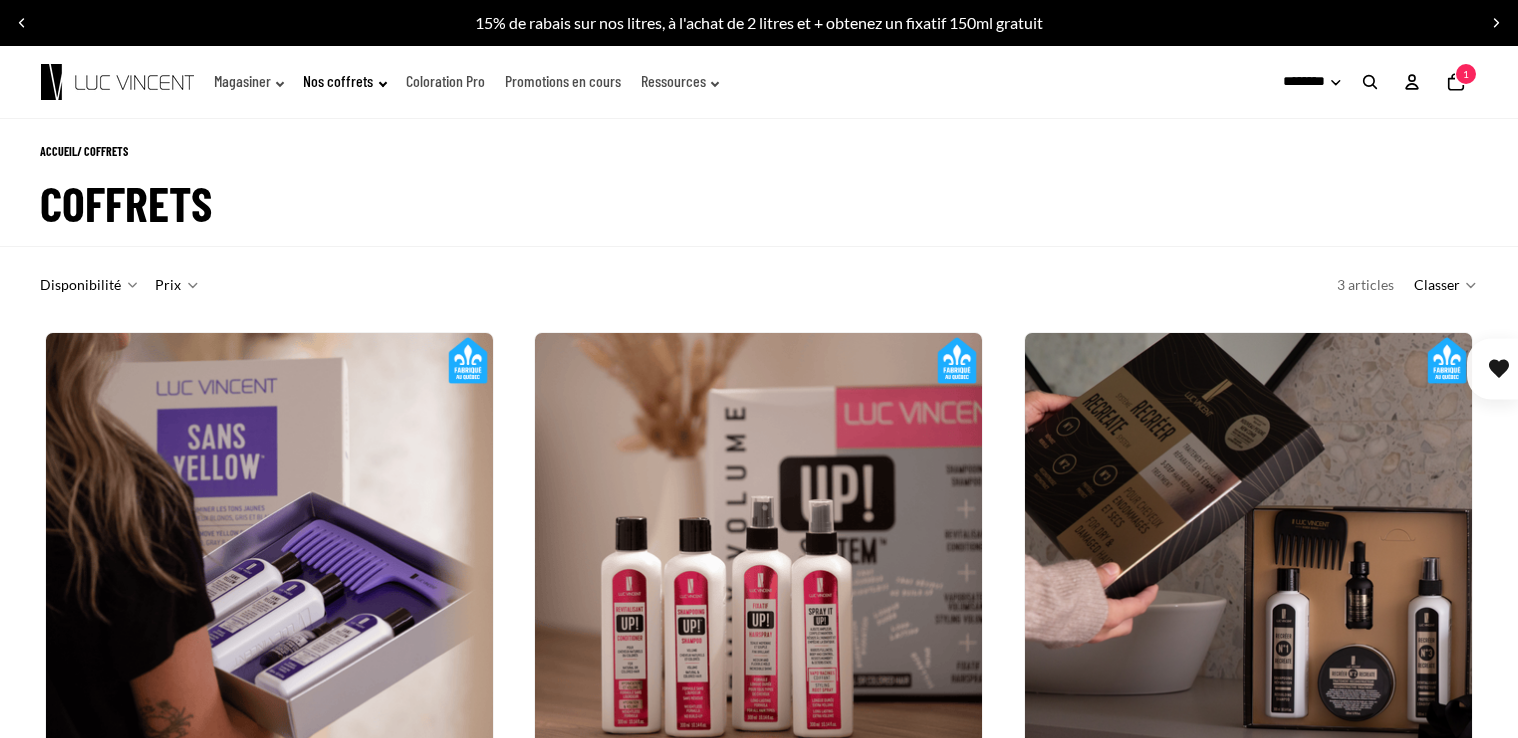 scroll, scrollTop: 0, scrollLeft: 0, axis: both 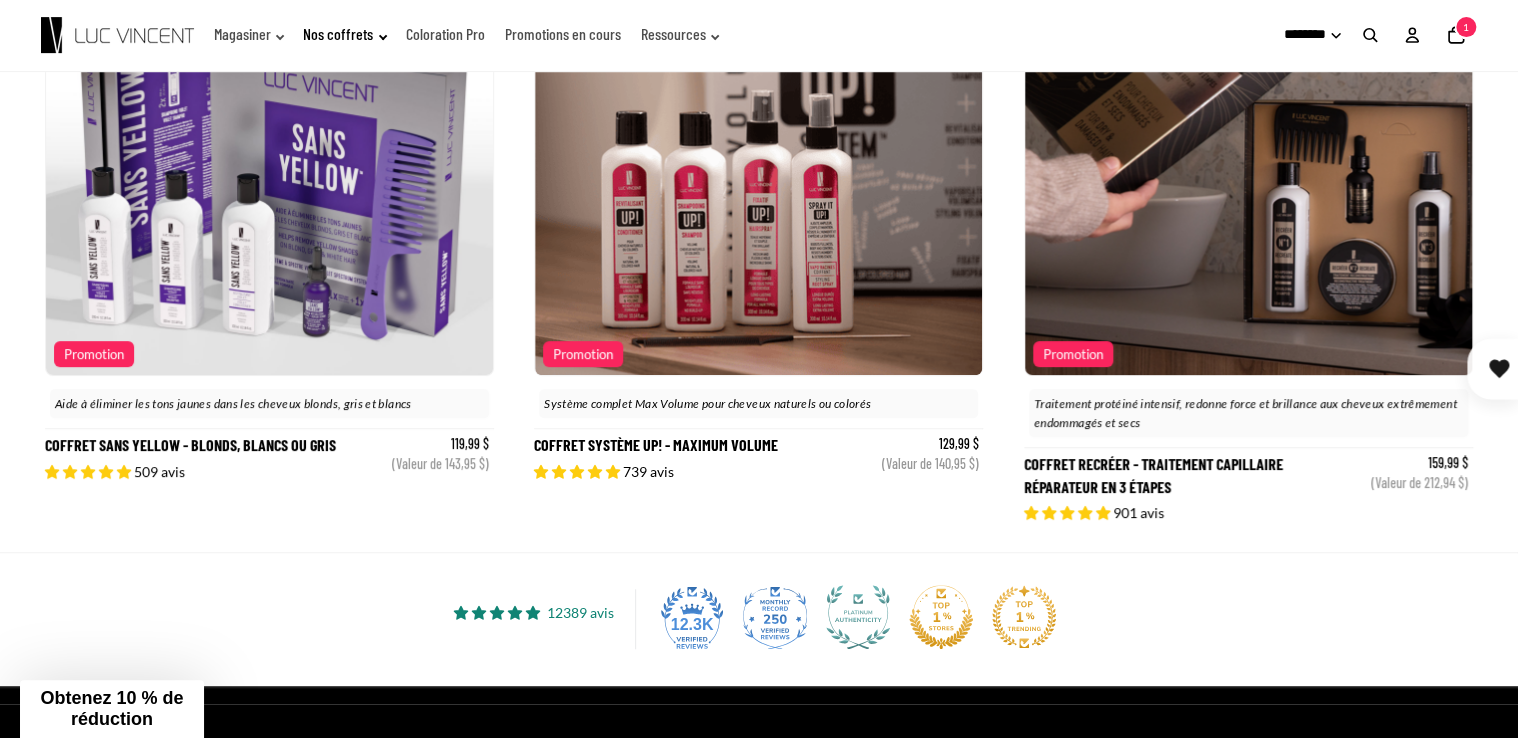click 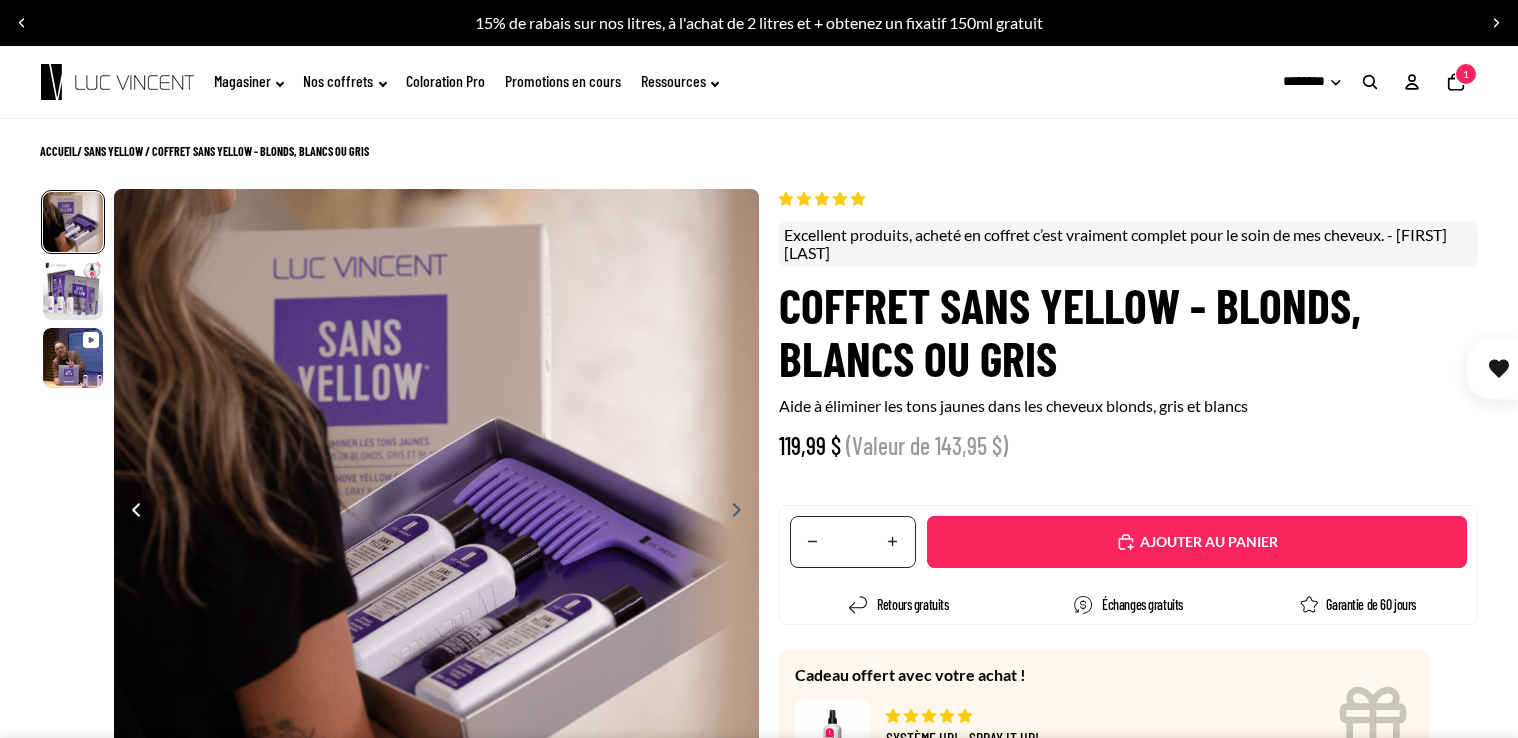 scroll, scrollTop: 0, scrollLeft: 0, axis: both 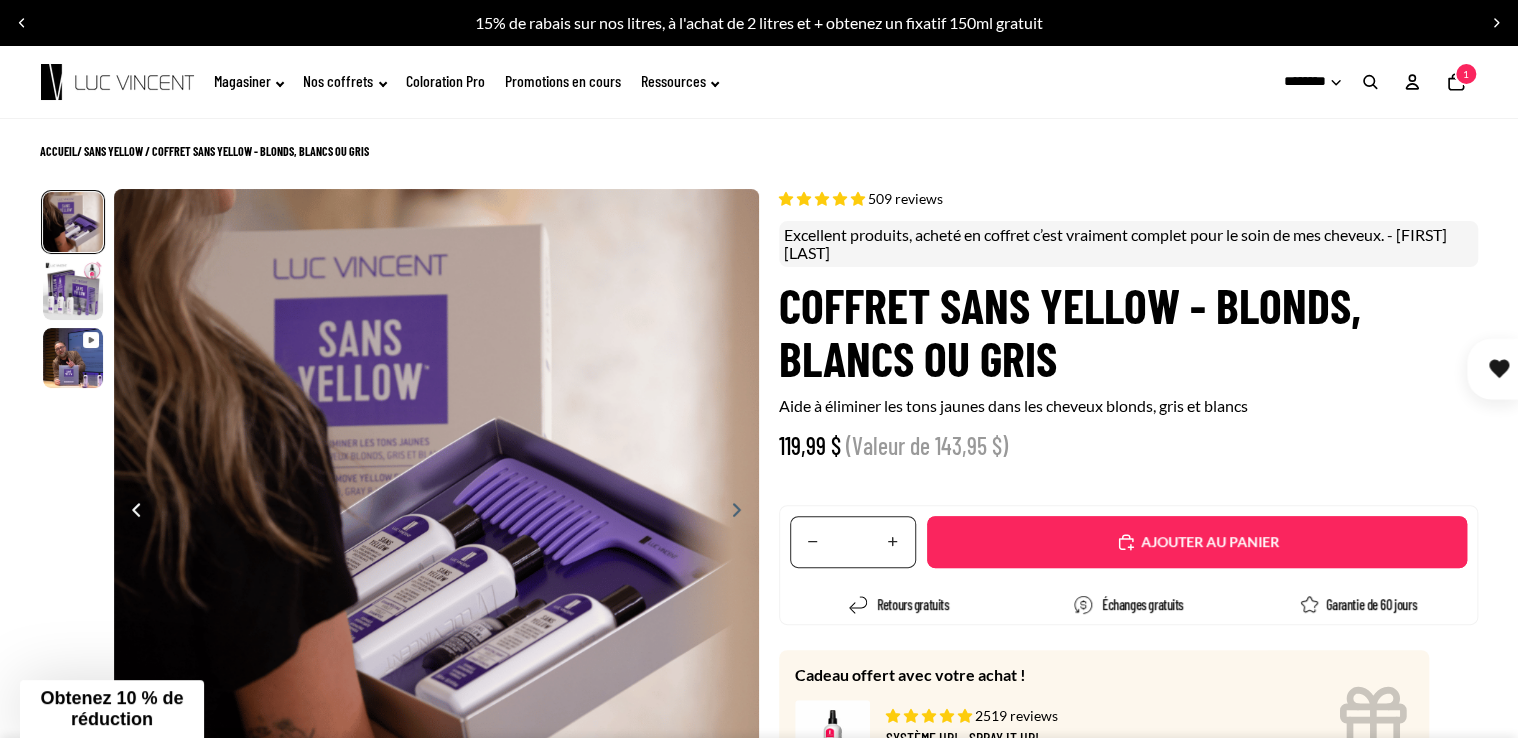 select on "**********" 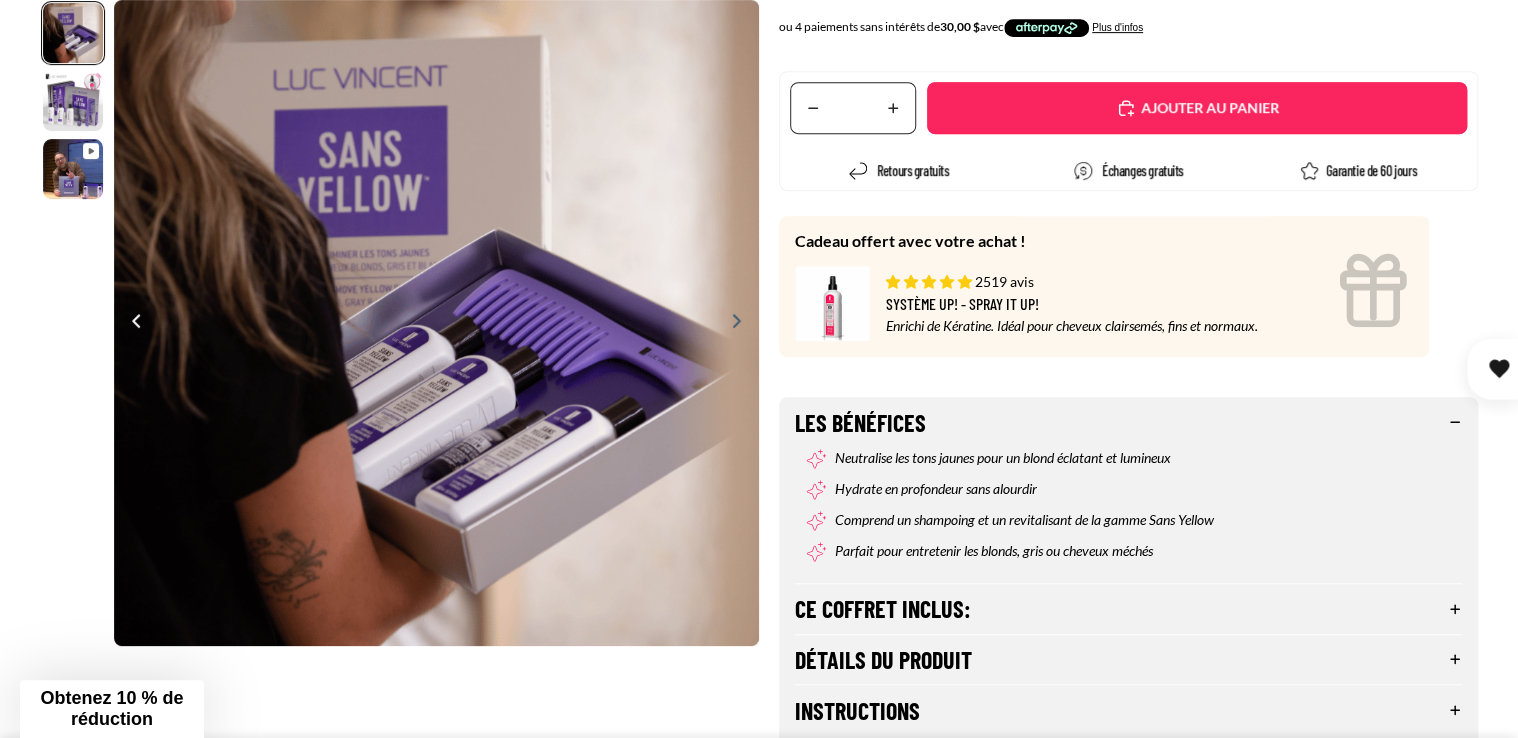 scroll, scrollTop: 800, scrollLeft: 0, axis: vertical 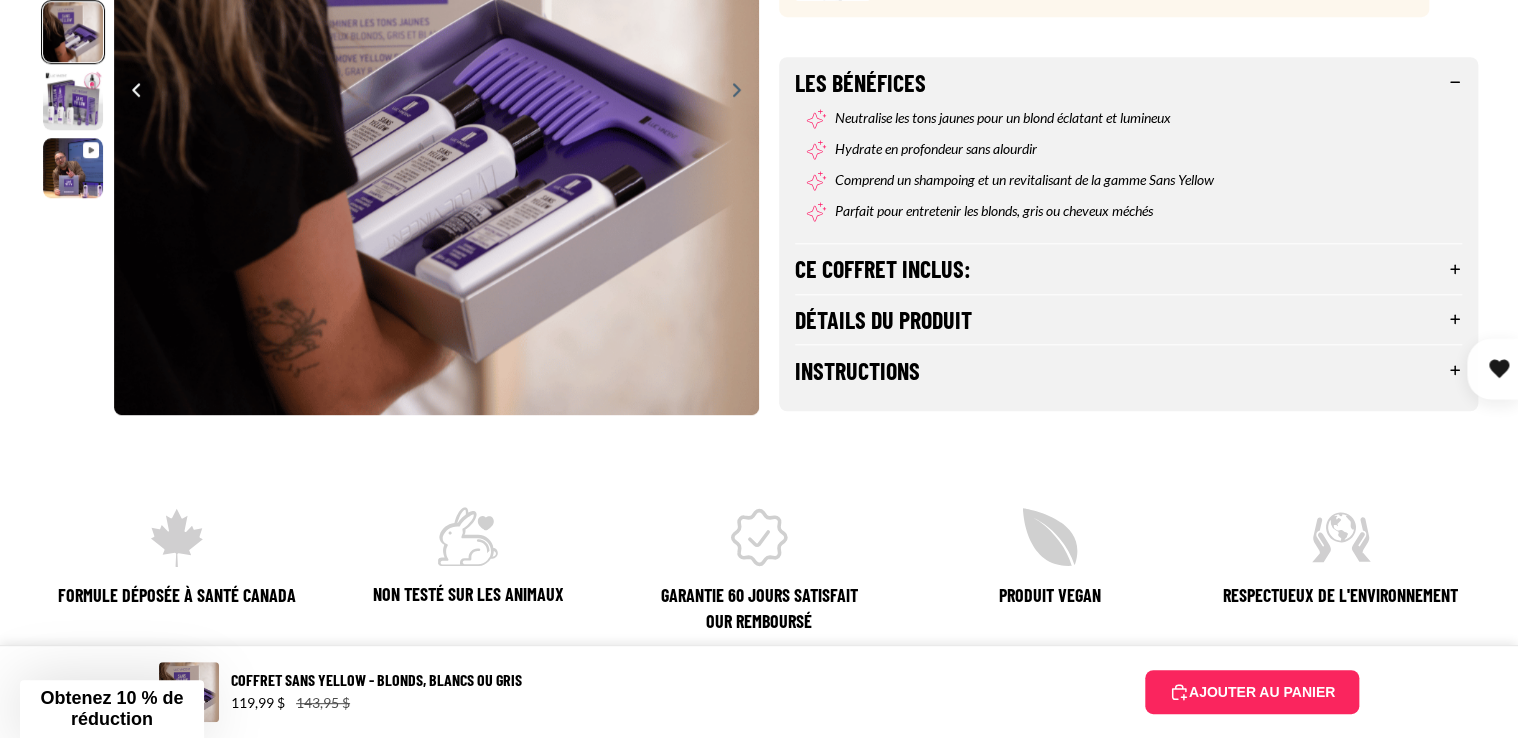 click on "Ce coffret inclus:" at bounding box center (1128, 269) 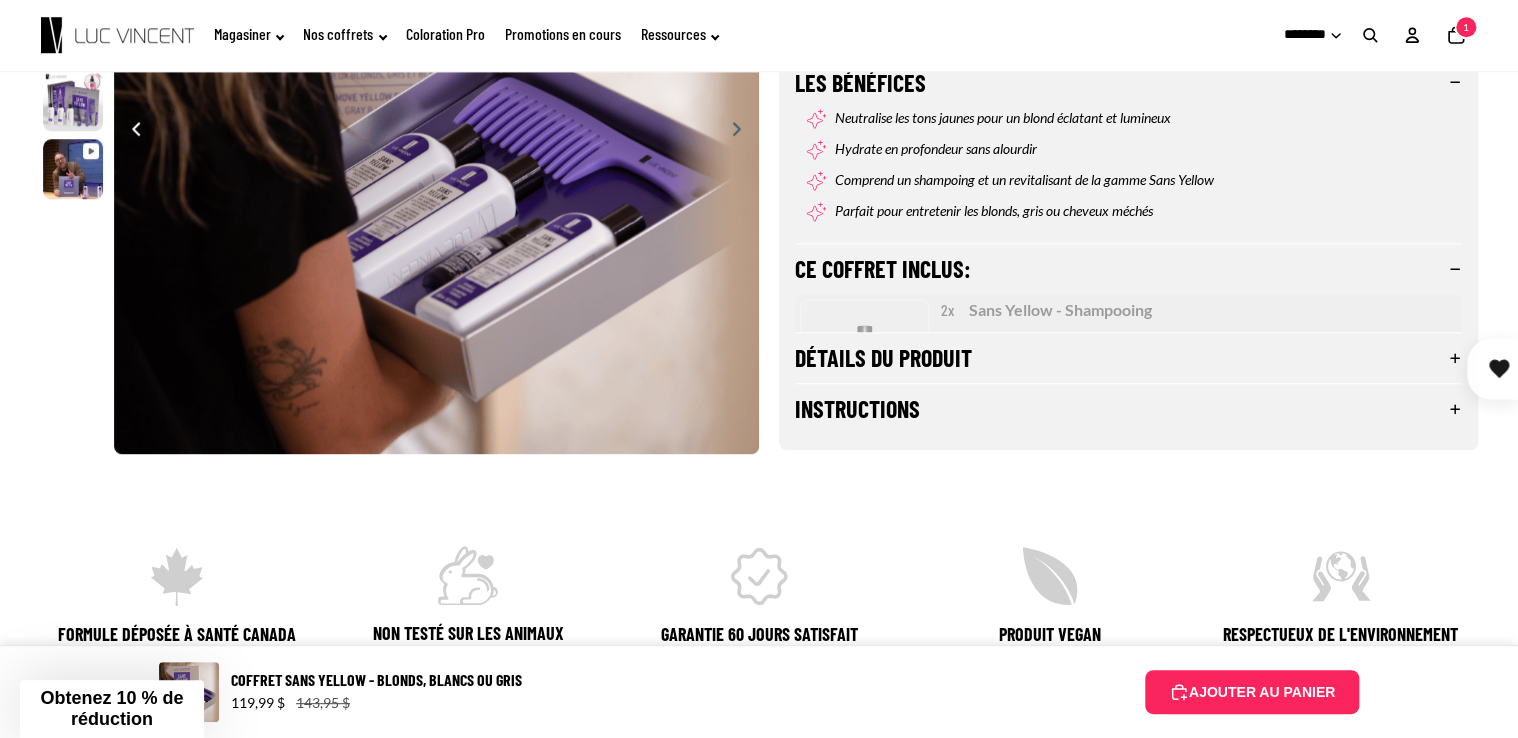 scroll, scrollTop: 800, scrollLeft: 0, axis: vertical 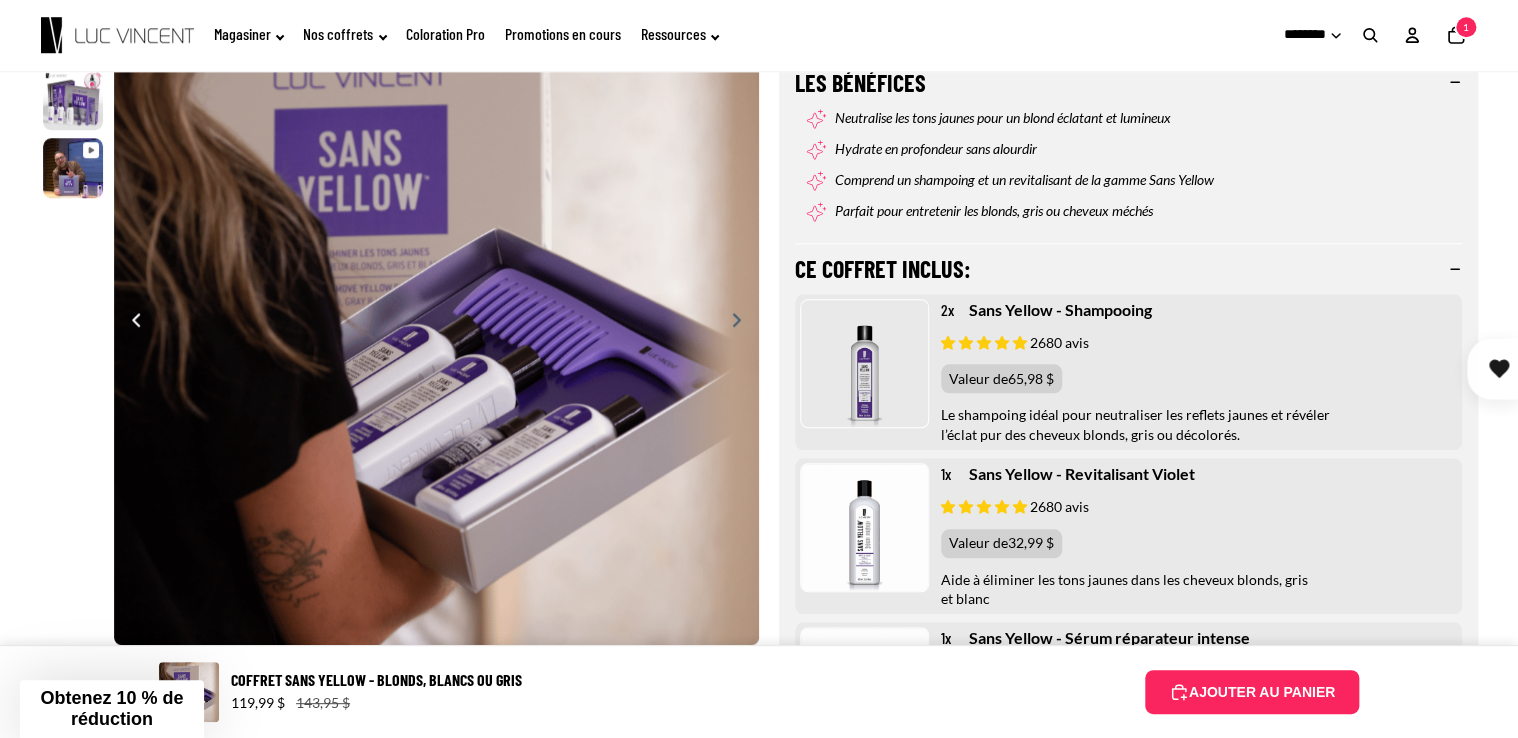 click 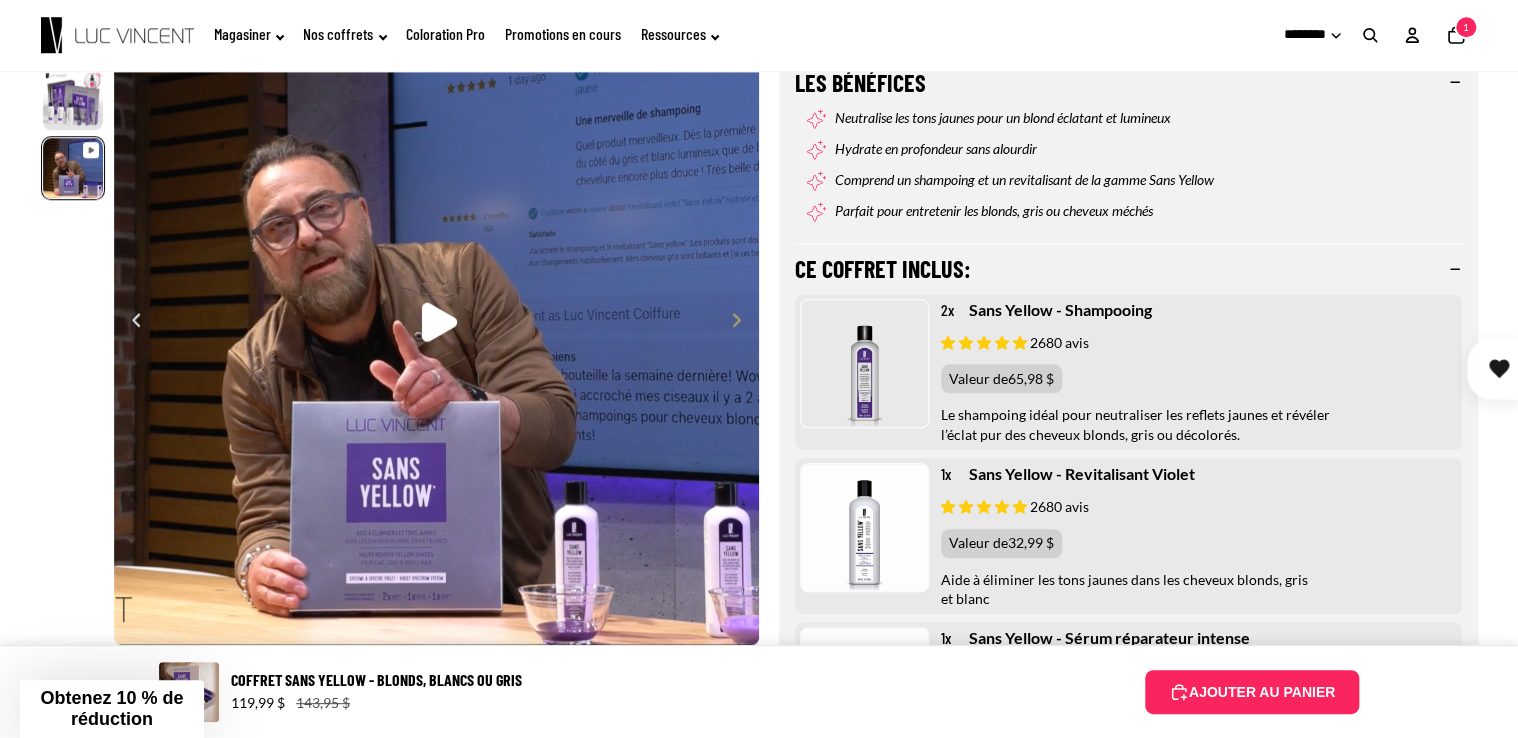 scroll, scrollTop: 0, scrollLeft: 1290, axis: horizontal 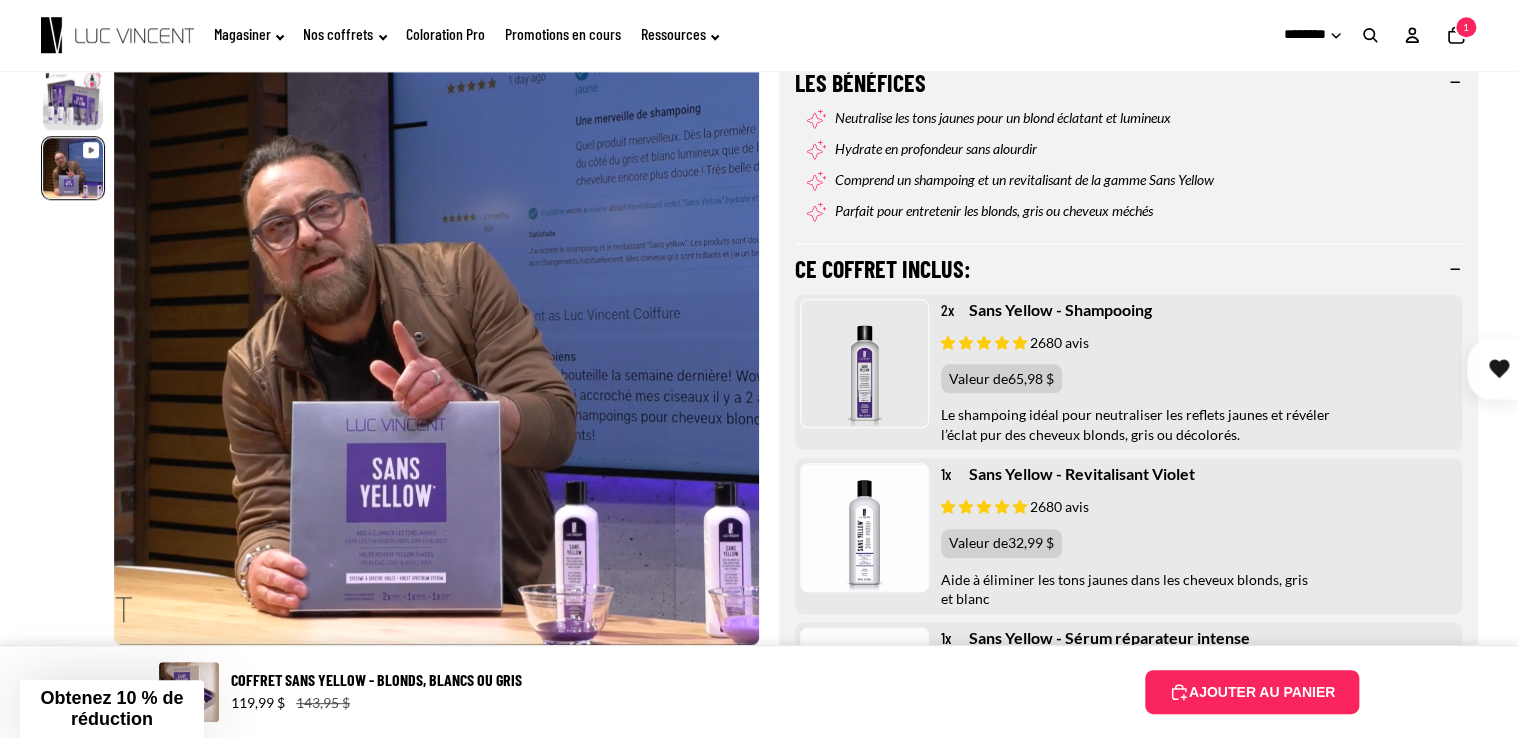 click on "Lire la vidéo
Lire la vidéo
Mettre la vidéo en pause" at bounding box center (399, 323) 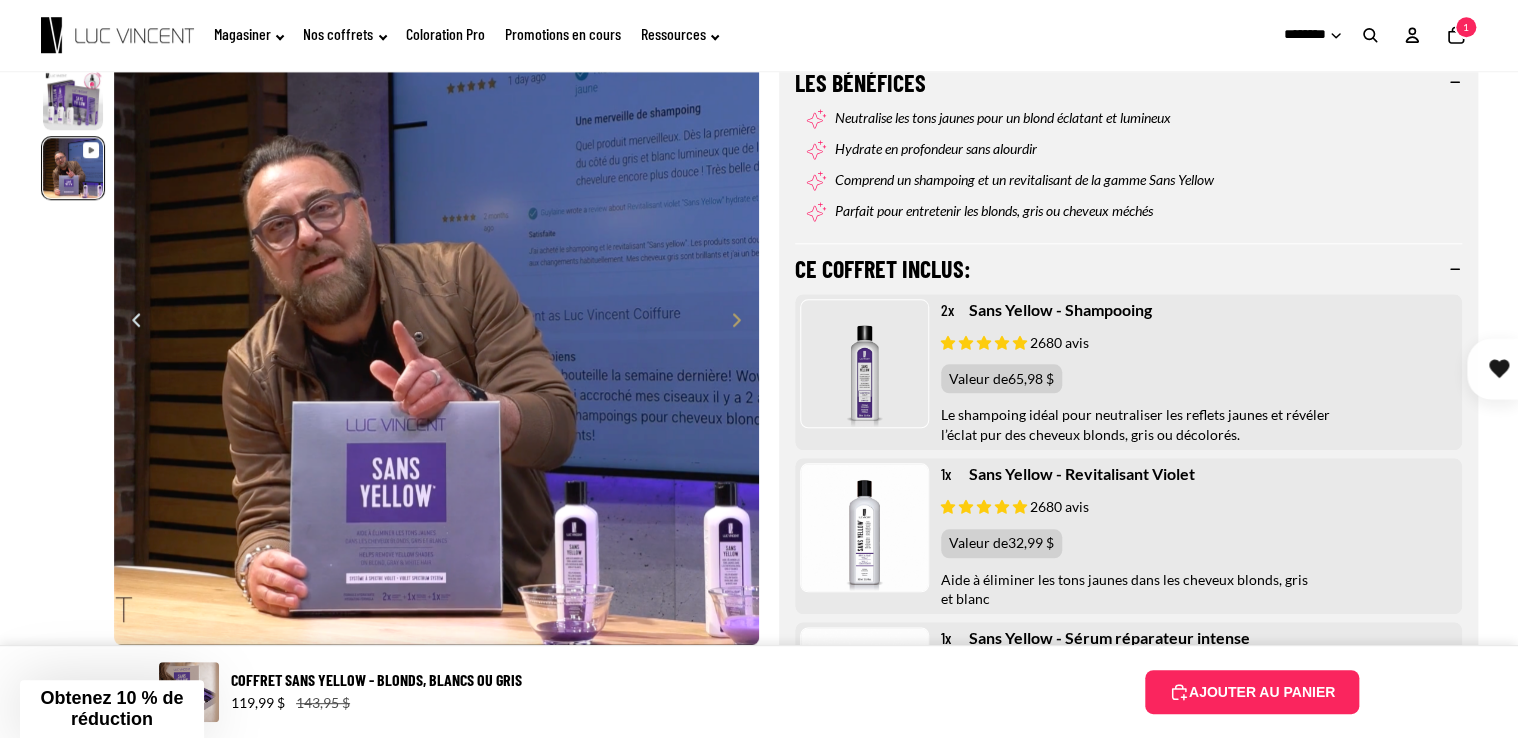 scroll, scrollTop: 0, scrollLeft: 1289, axis: horizontal 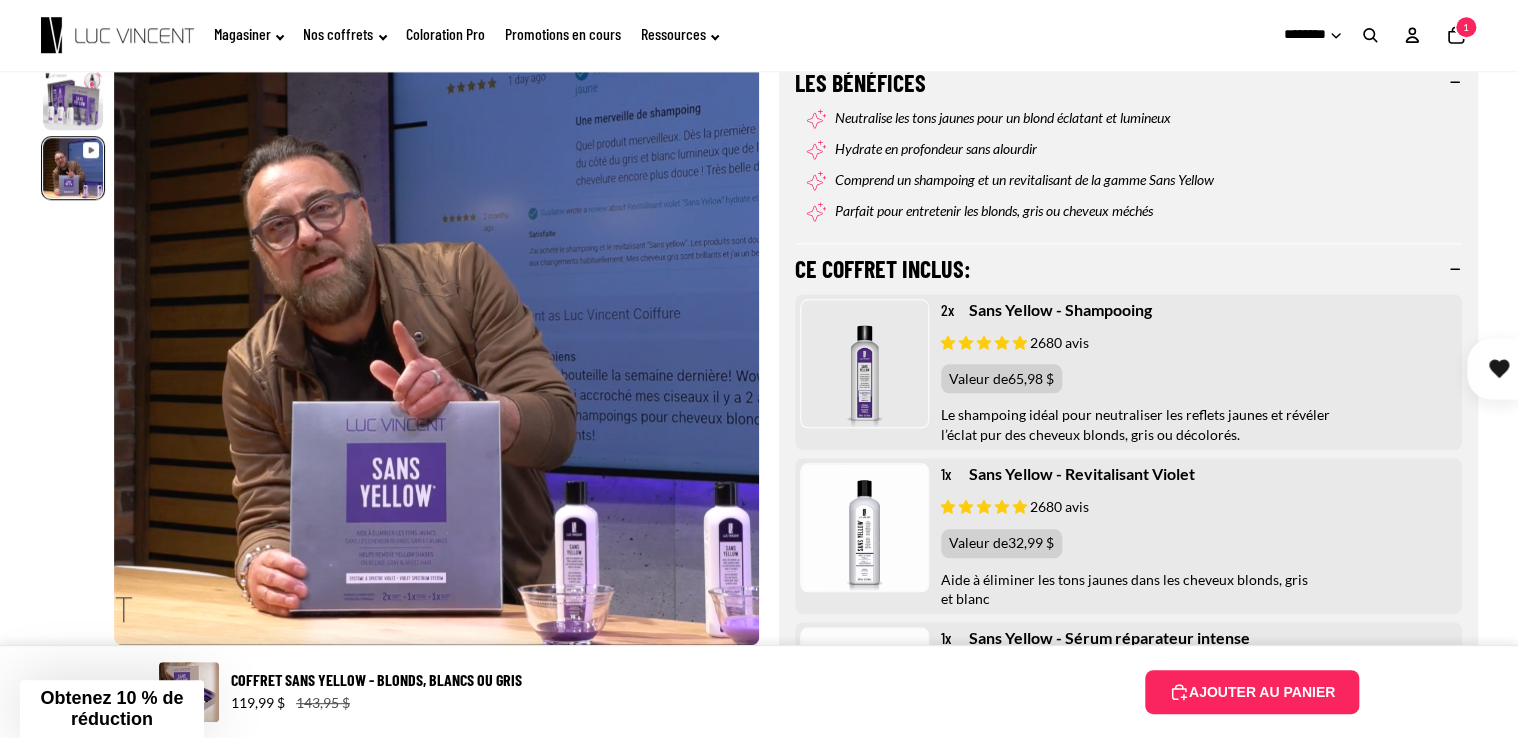 click on "Lire la vidéo
Lire la vidéo
Mettre la vidéo en pause" at bounding box center (399, 323) 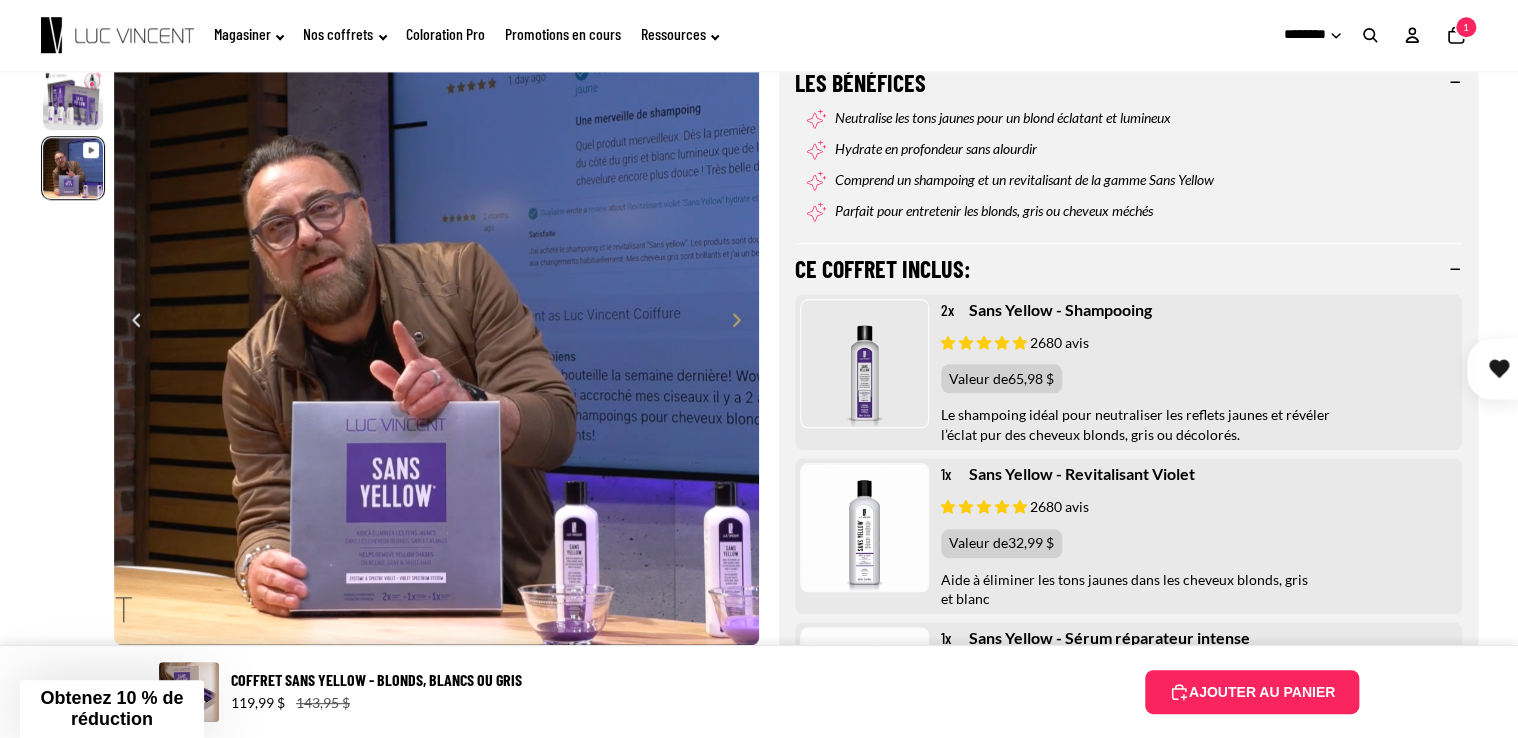 click on "Lire la vidéo
Lire la vidéo
Mettre la vidéo en pause" at bounding box center (399, 323) 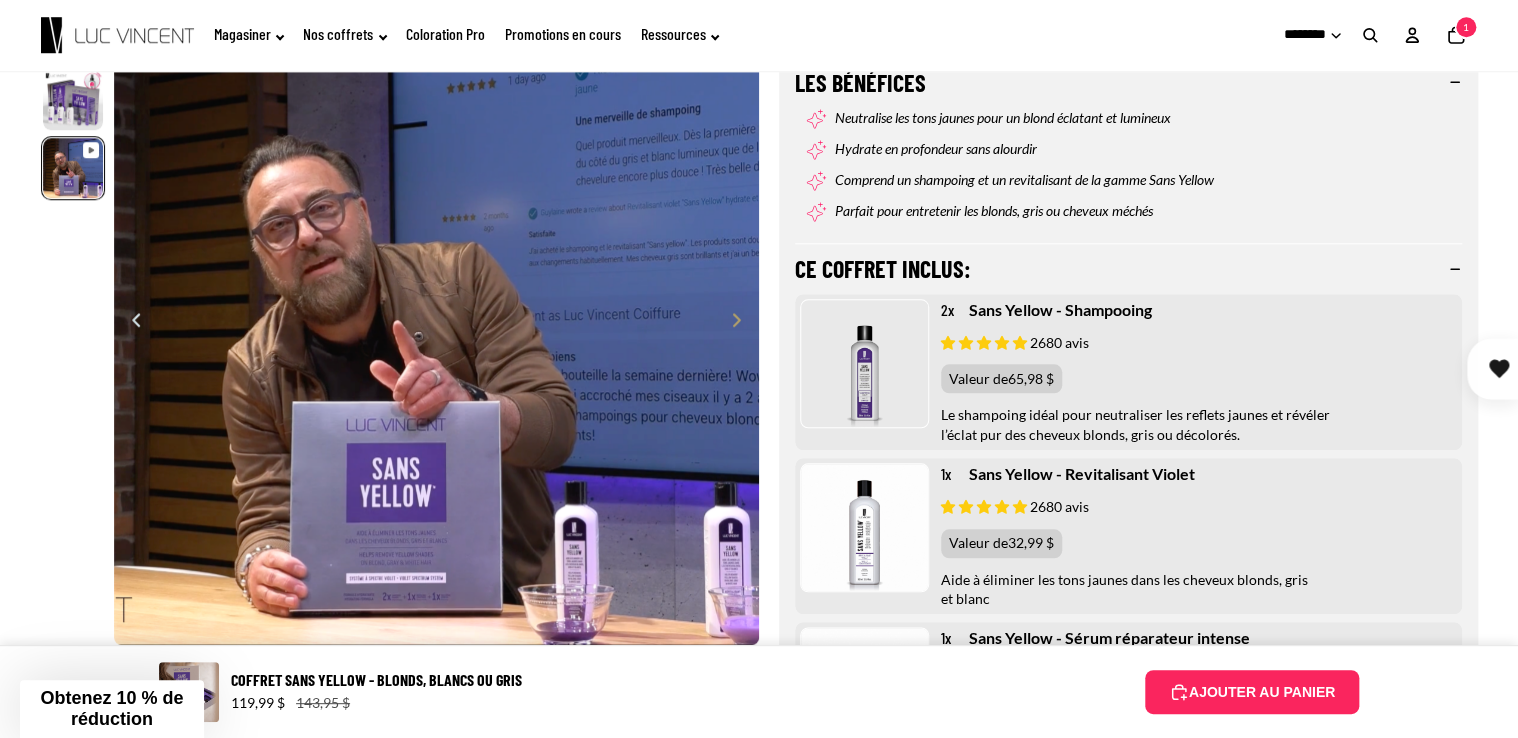 click on "119,99 $
143,95 $" at bounding box center (680, 703) 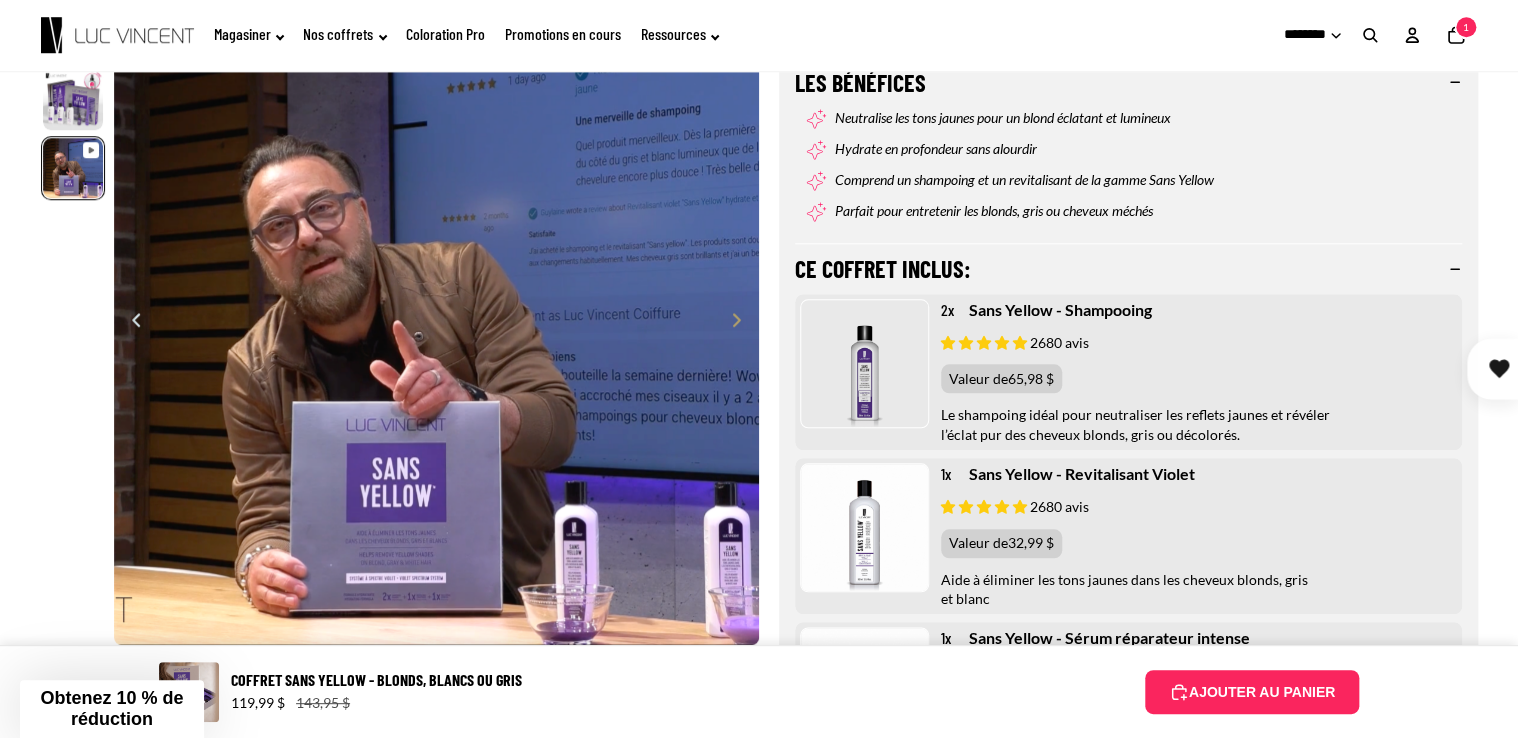 click on "Promotions en cours" 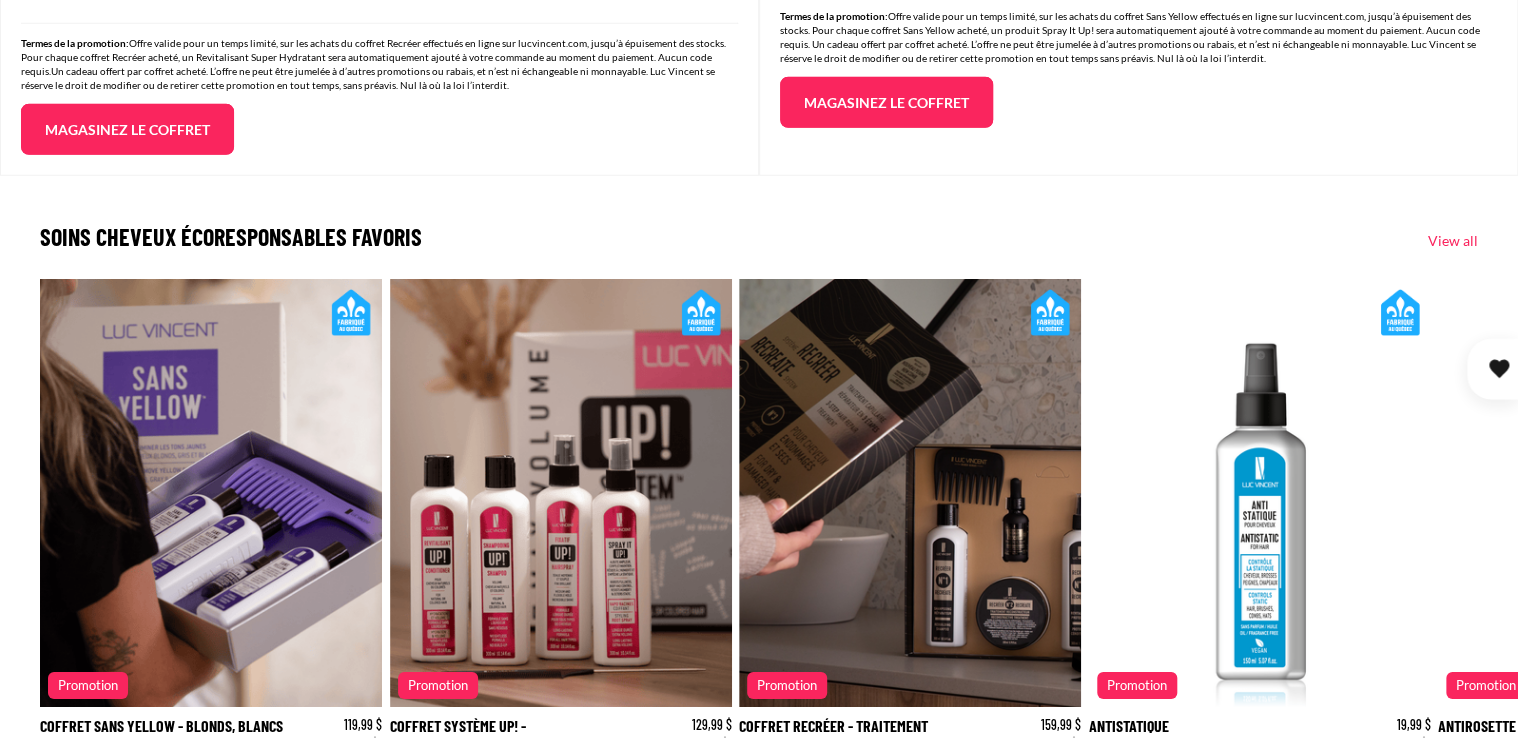 scroll, scrollTop: 2933, scrollLeft: 0, axis: vertical 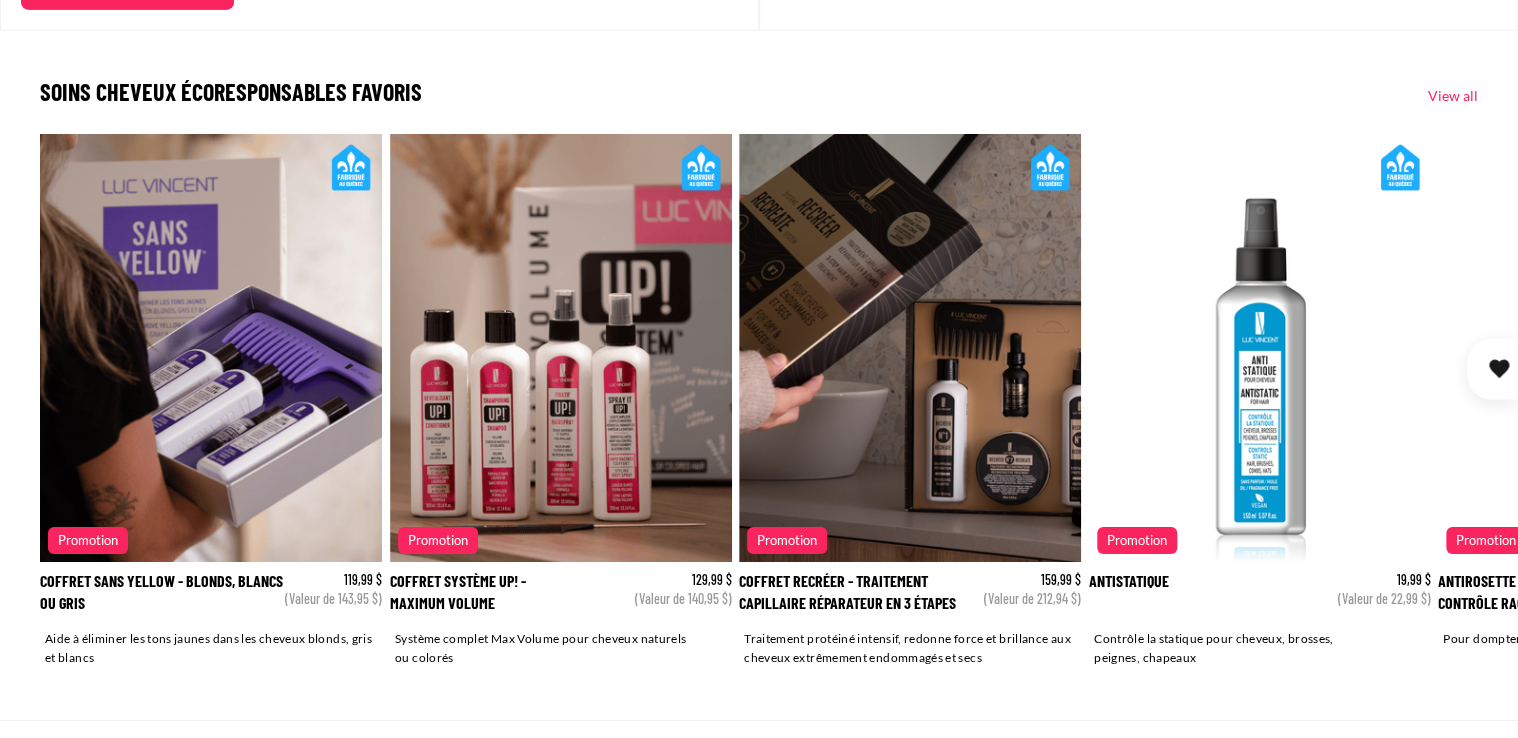 click at bounding box center [1456, 403] 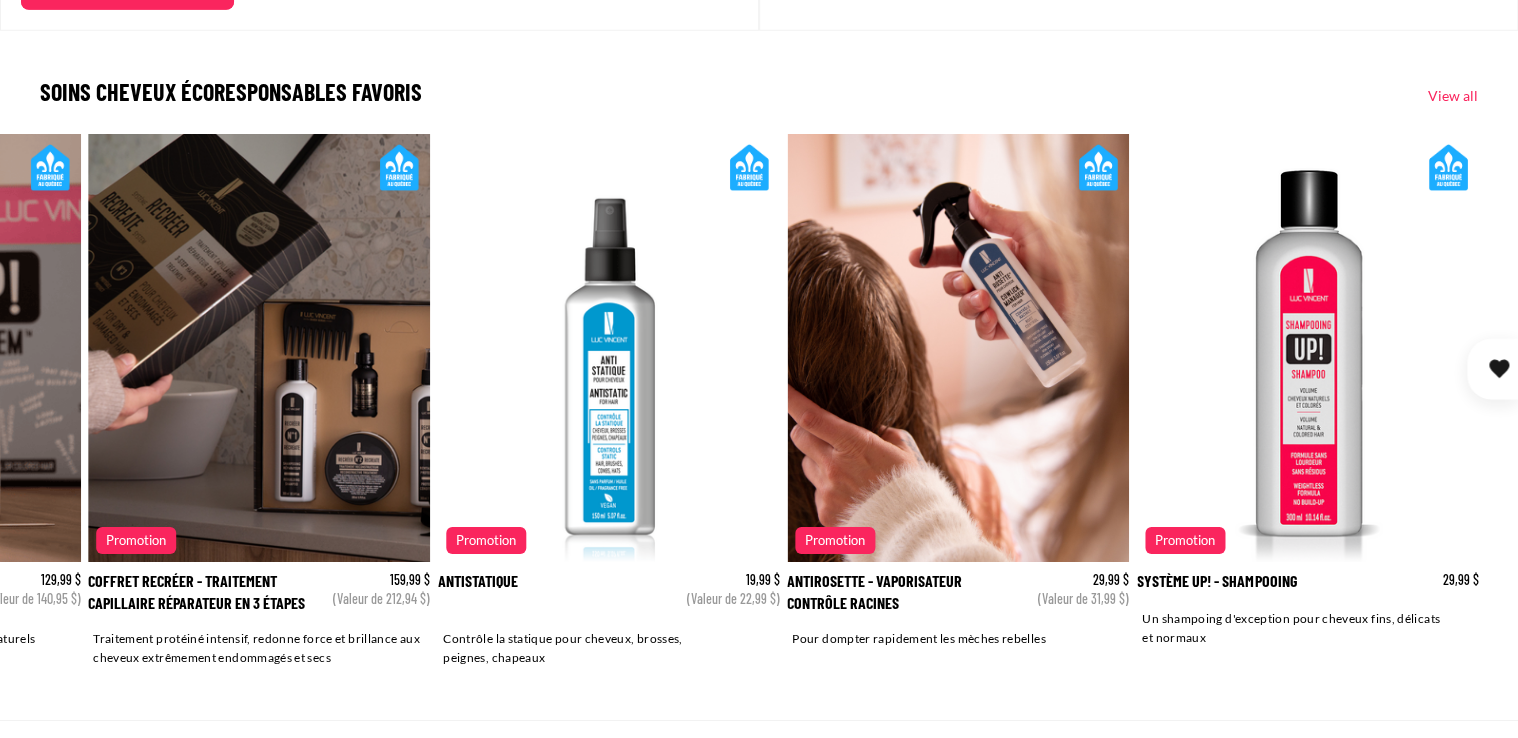 scroll, scrollTop: 0, scrollLeft: 651, axis: horizontal 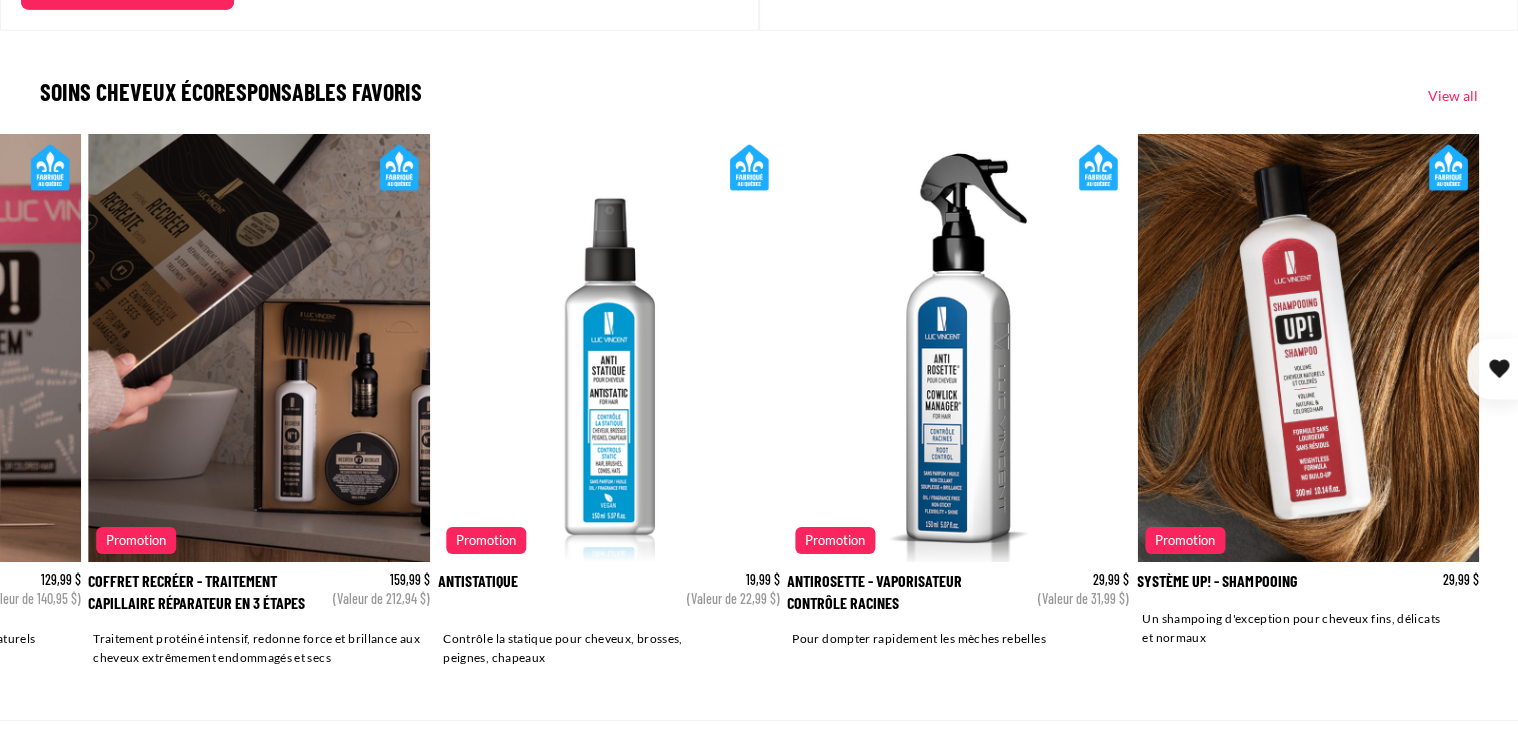 click 